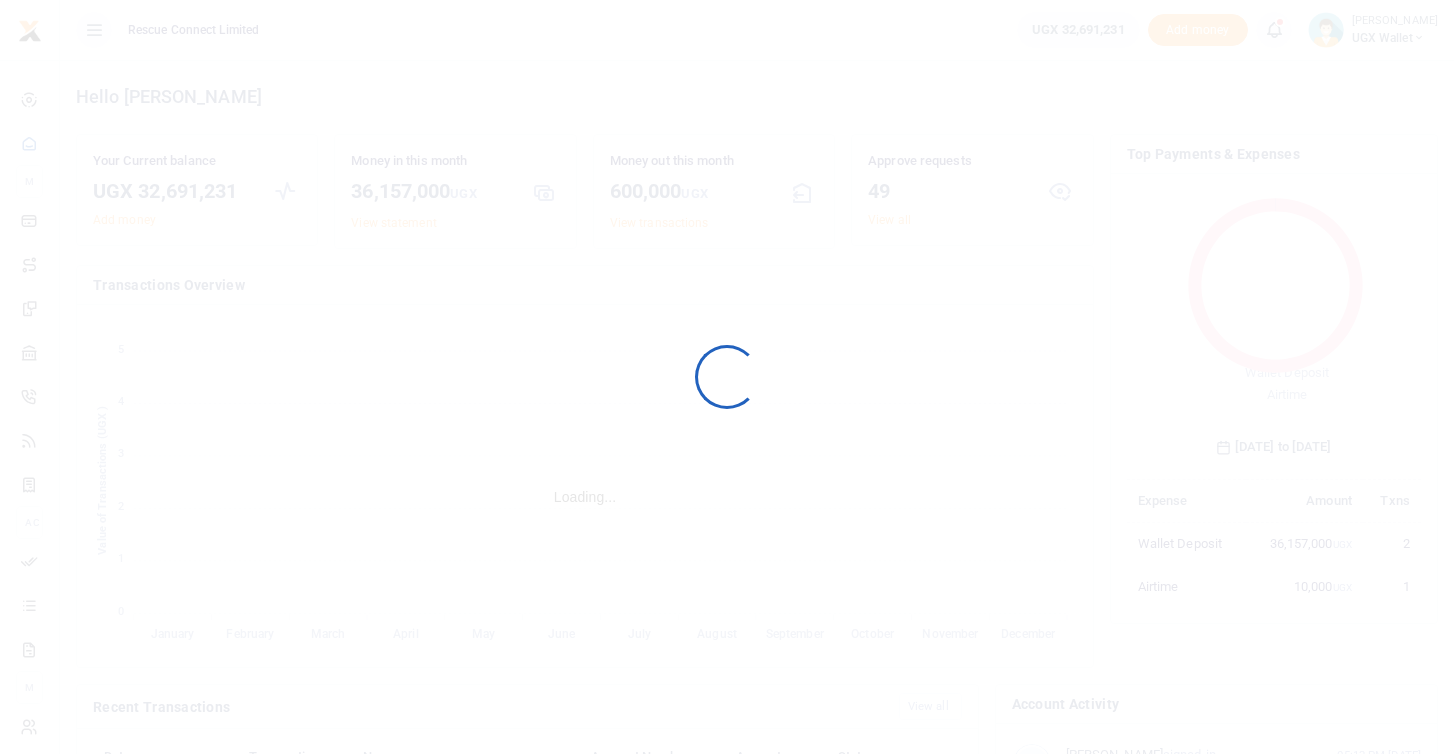 scroll, scrollTop: 0, scrollLeft: 0, axis: both 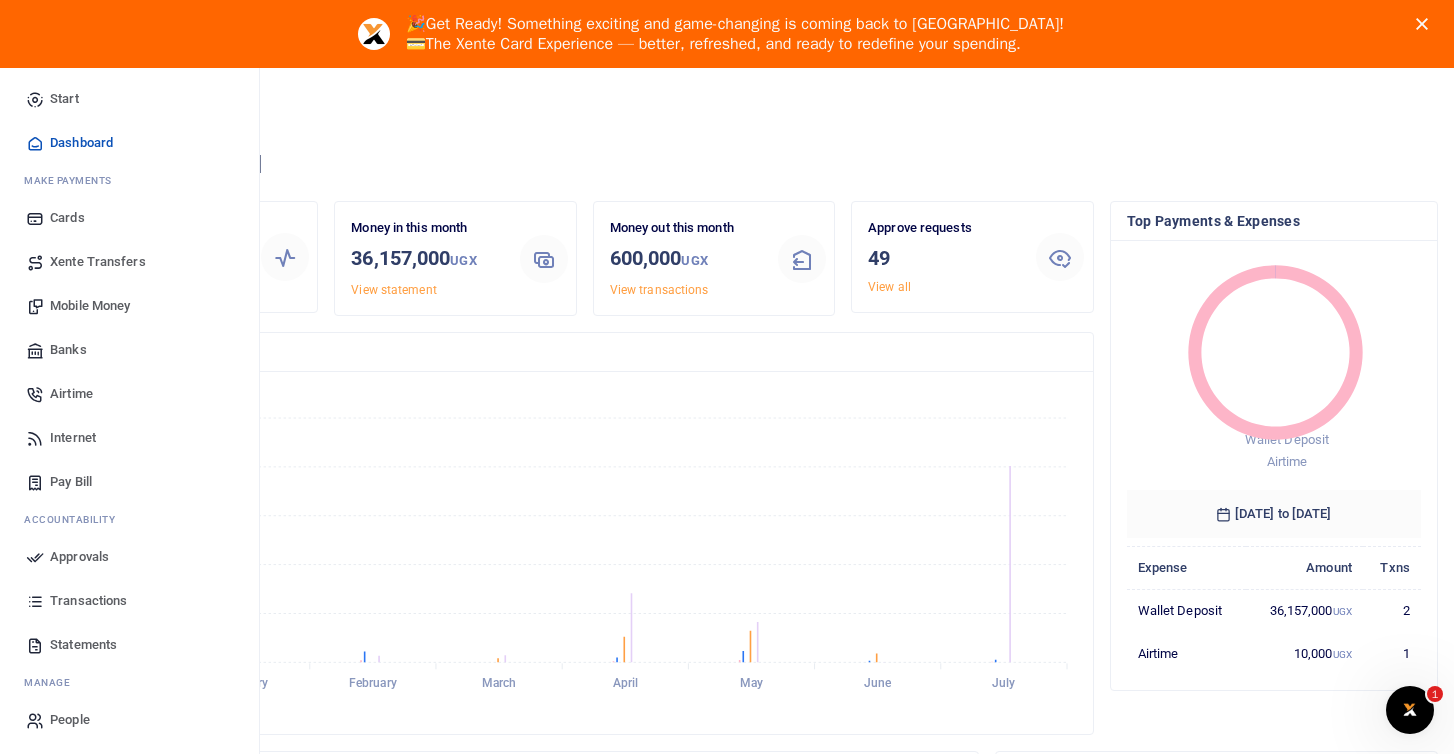 click on "Approvals" at bounding box center (79, 557) 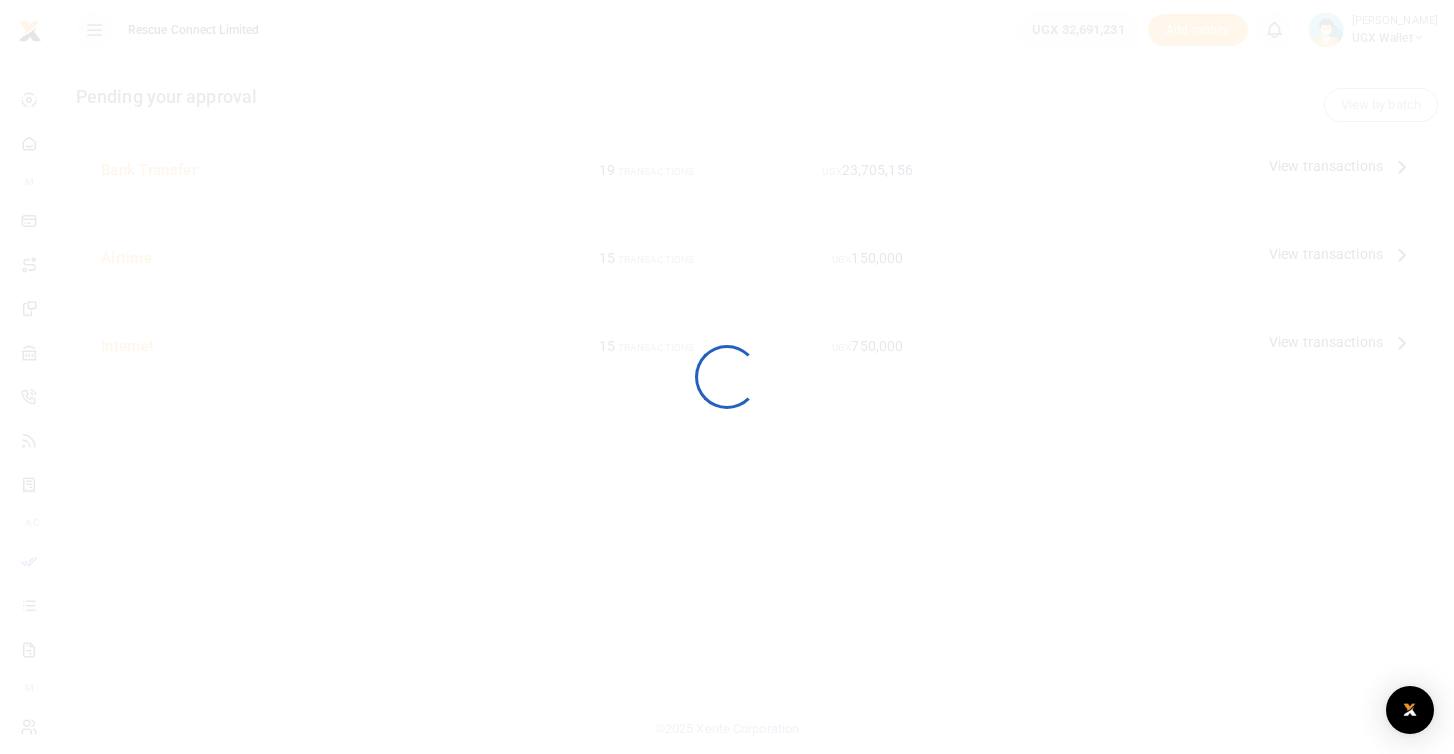 scroll, scrollTop: 0, scrollLeft: 0, axis: both 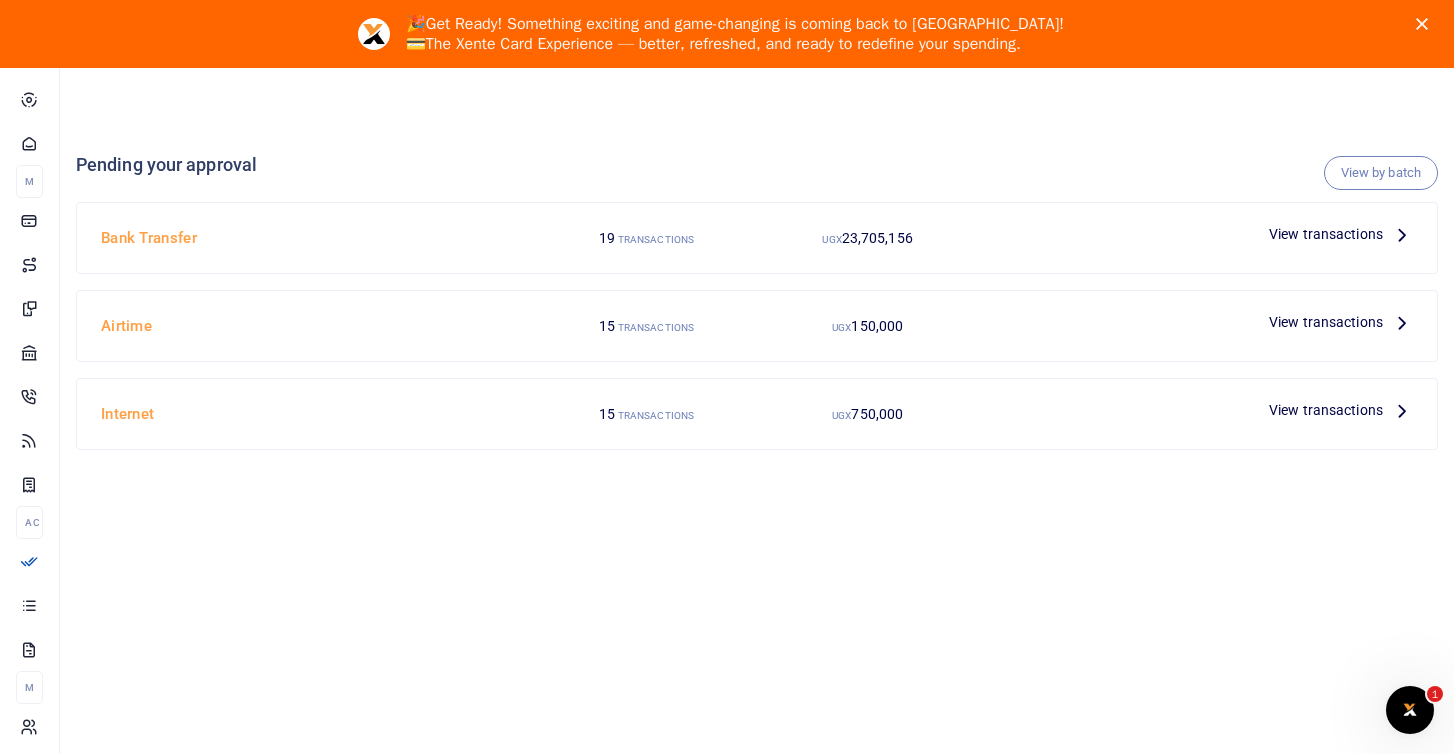 click on "View transactions" at bounding box center [1326, 234] 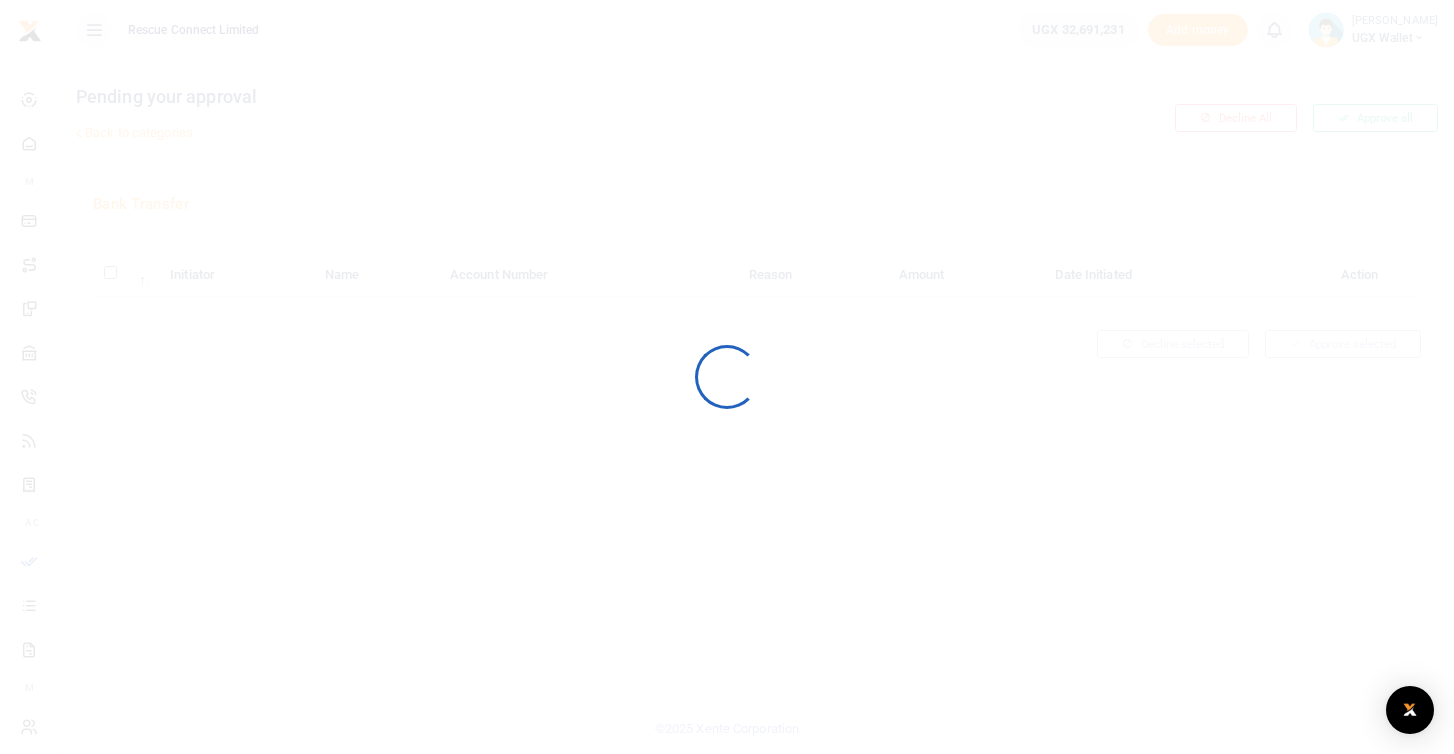 scroll, scrollTop: 0, scrollLeft: 0, axis: both 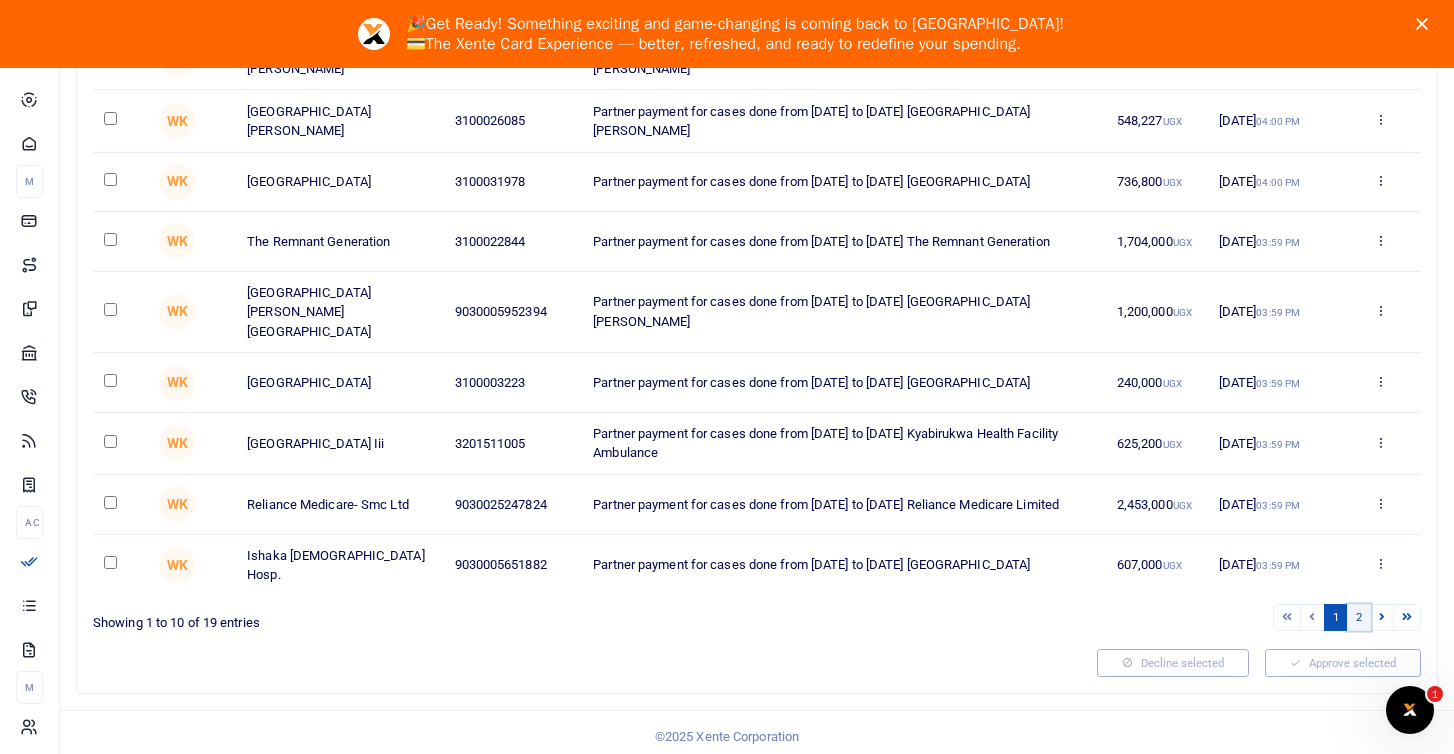 click on "2" at bounding box center [1359, 617] 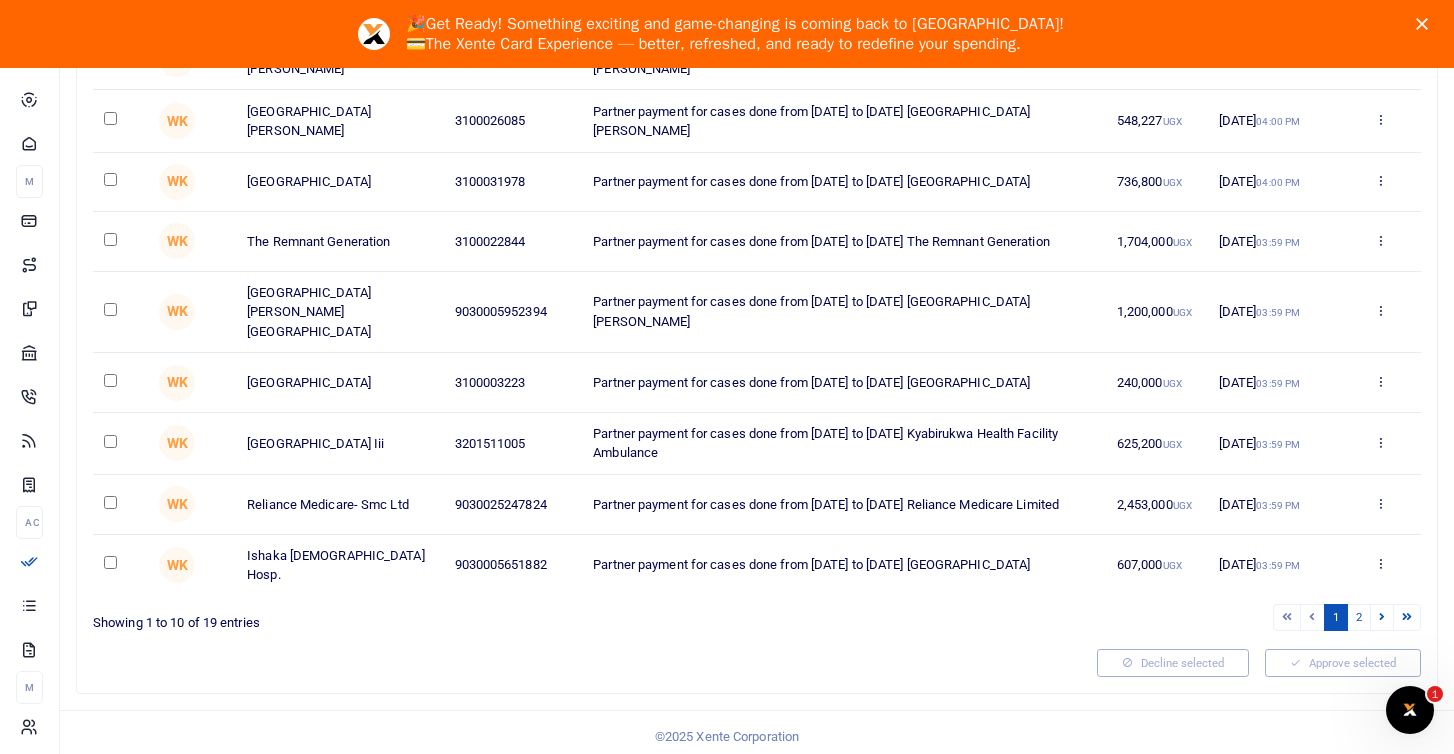 scroll, scrollTop: 357, scrollLeft: 0, axis: vertical 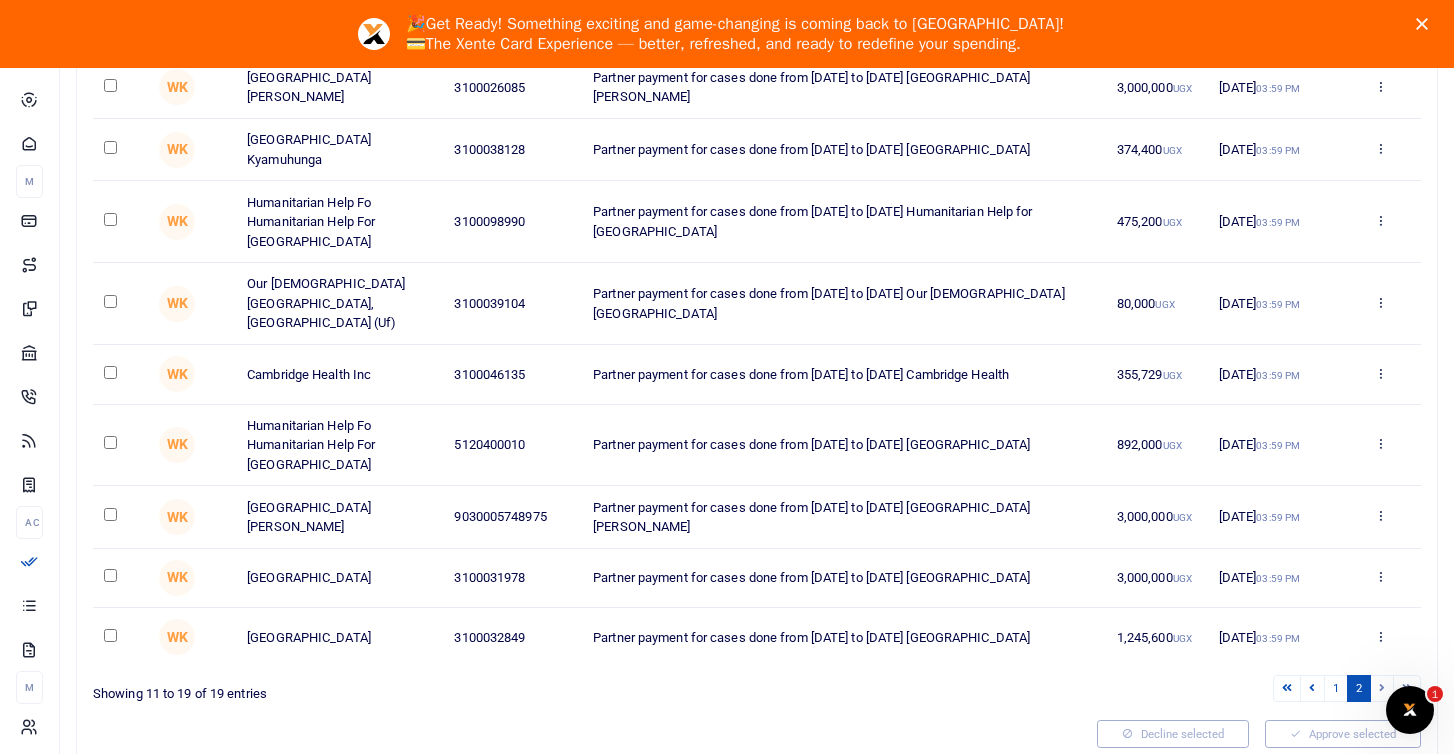 click at bounding box center [110, 301] 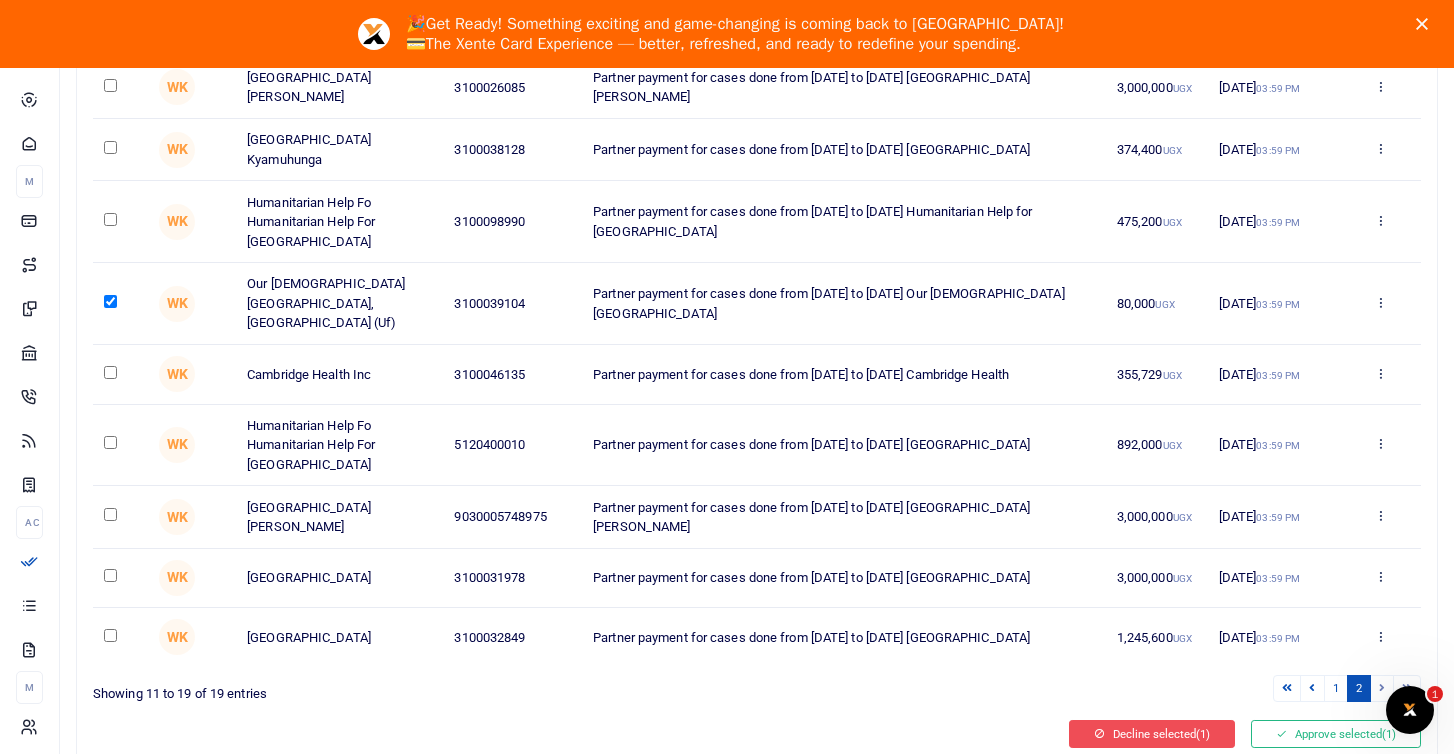 click on "Decline selected  (1)" at bounding box center (1152, 734) 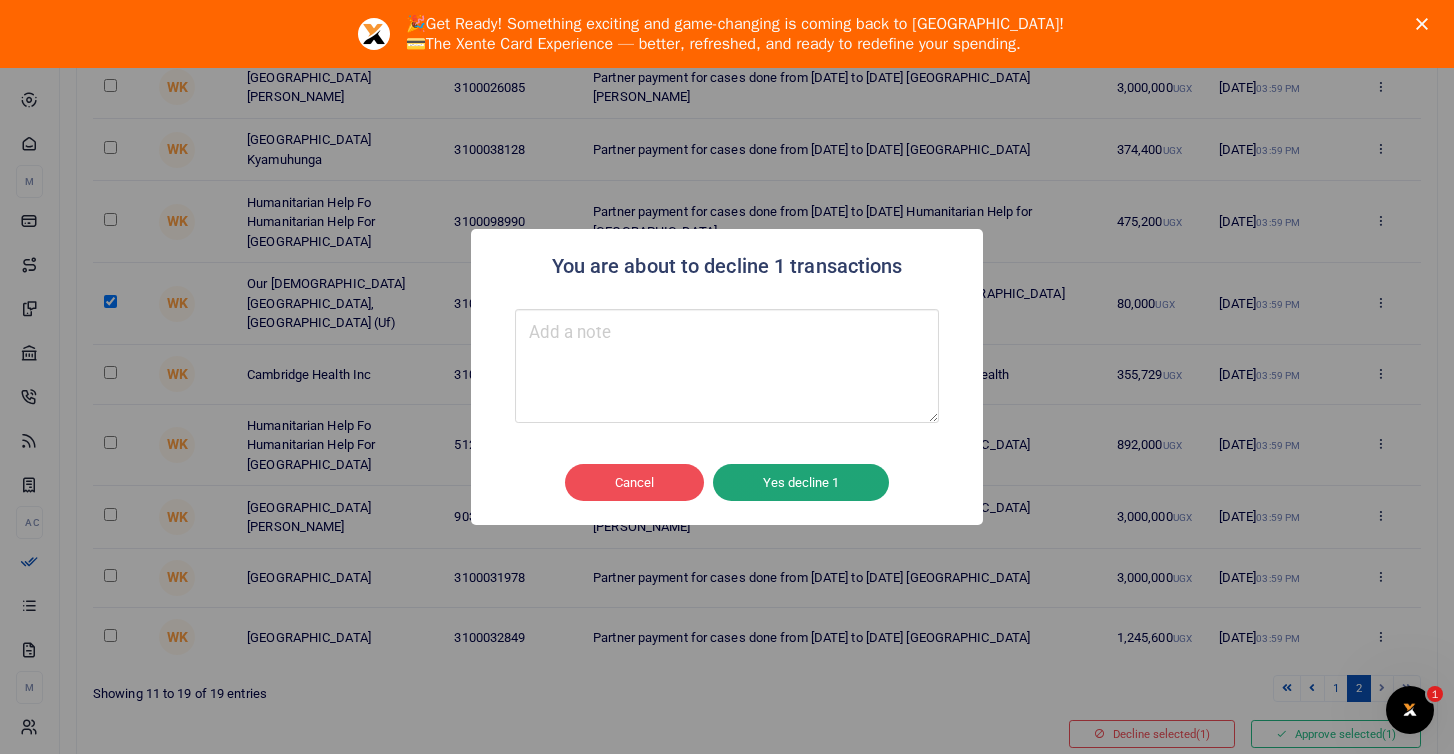 click on "Yes decline 1" at bounding box center [801, 483] 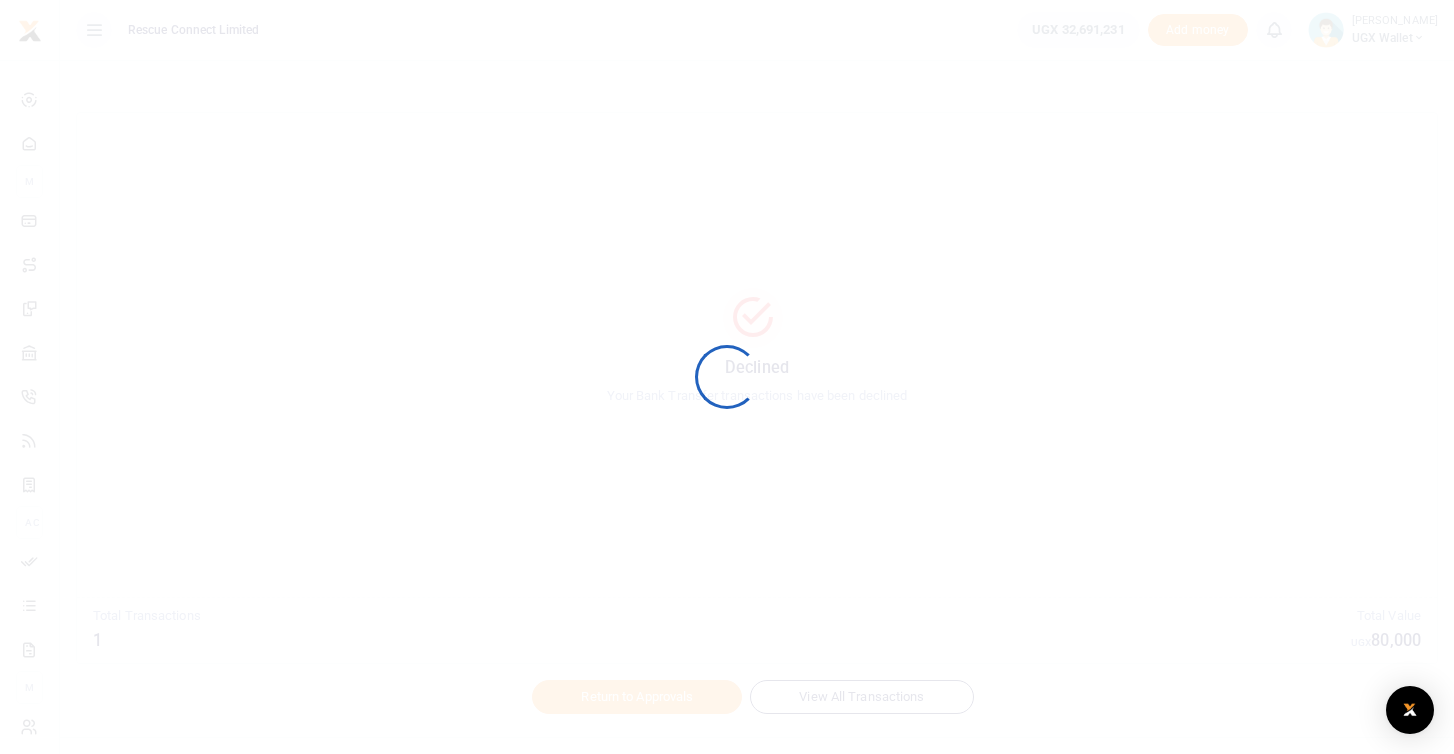 scroll, scrollTop: 0, scrollLeft: 0, axis: both 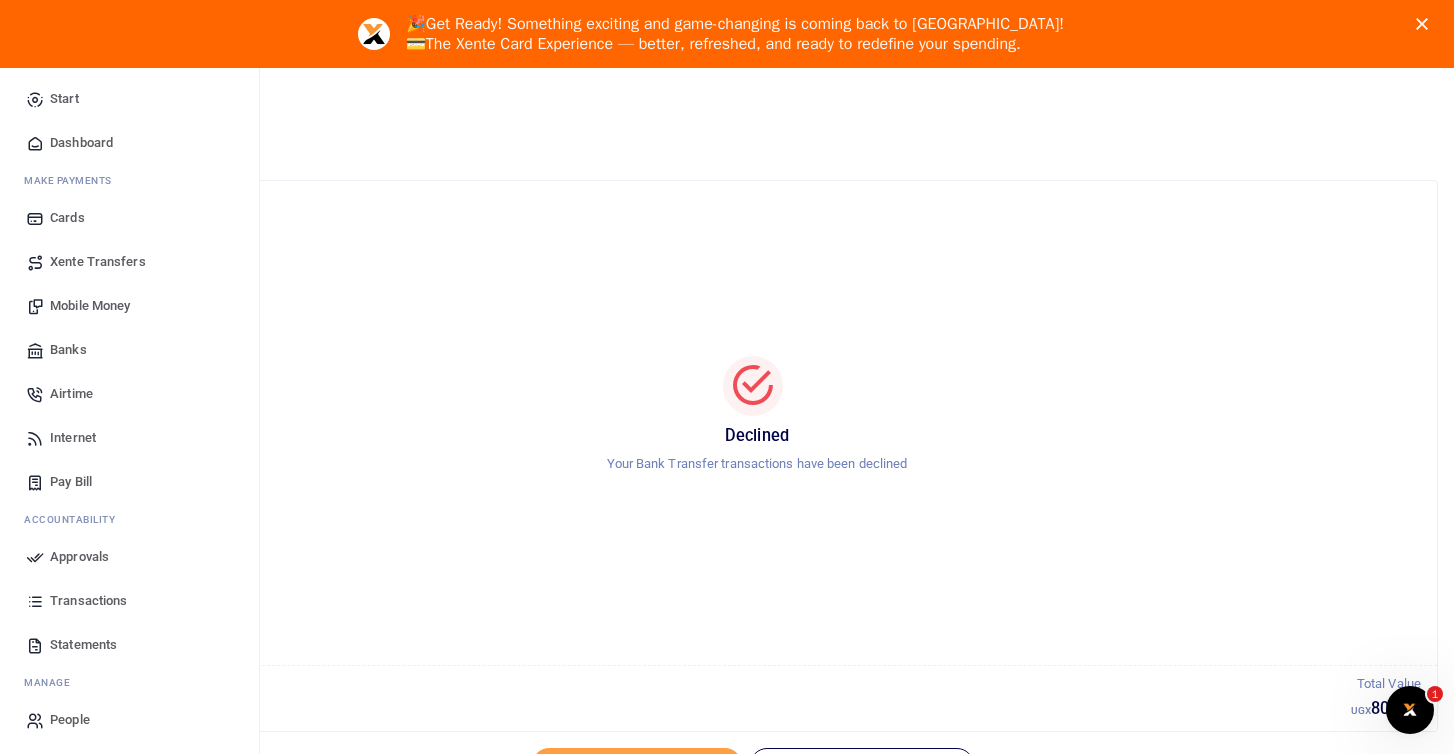 click on "Approvals" at bounding box center [79, 557] 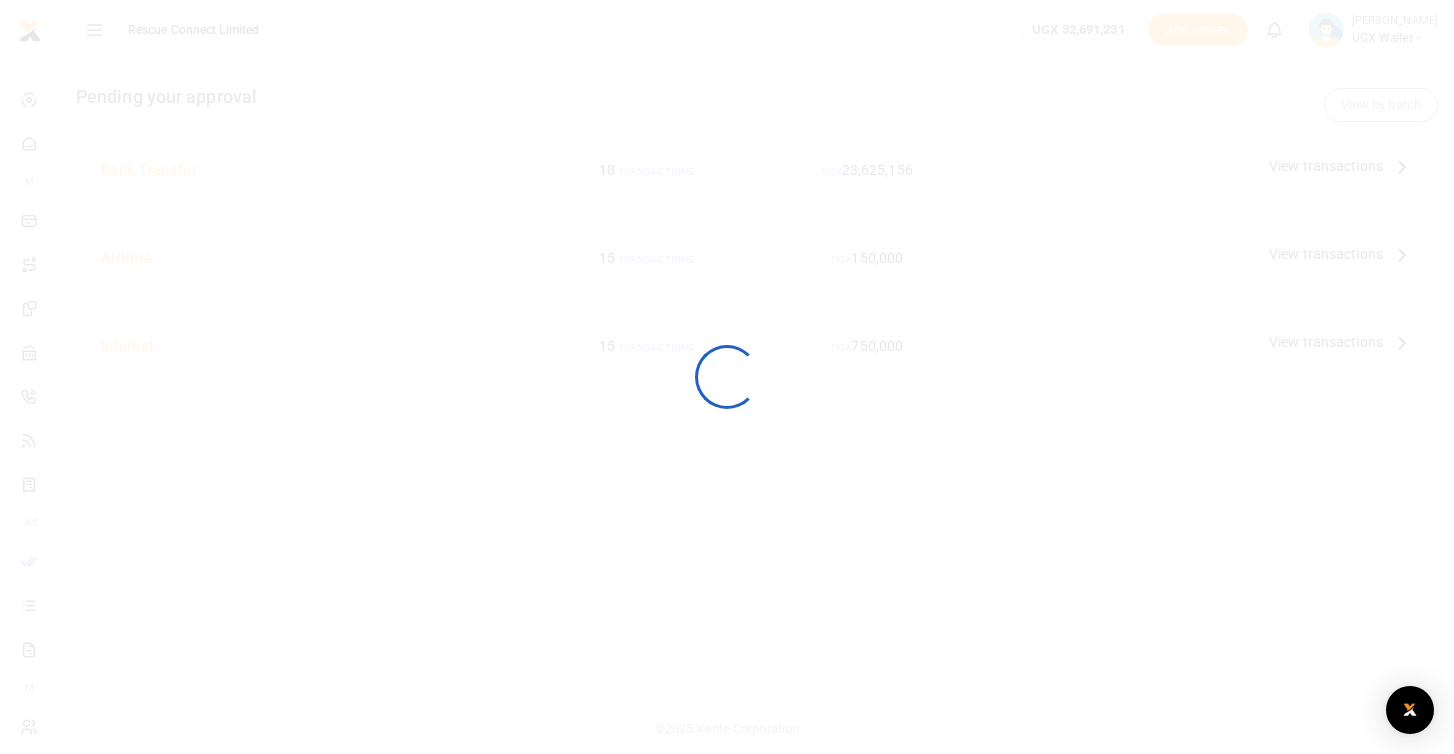 scroll, scrollTop: 0, scrollLeft: 0, axis: both 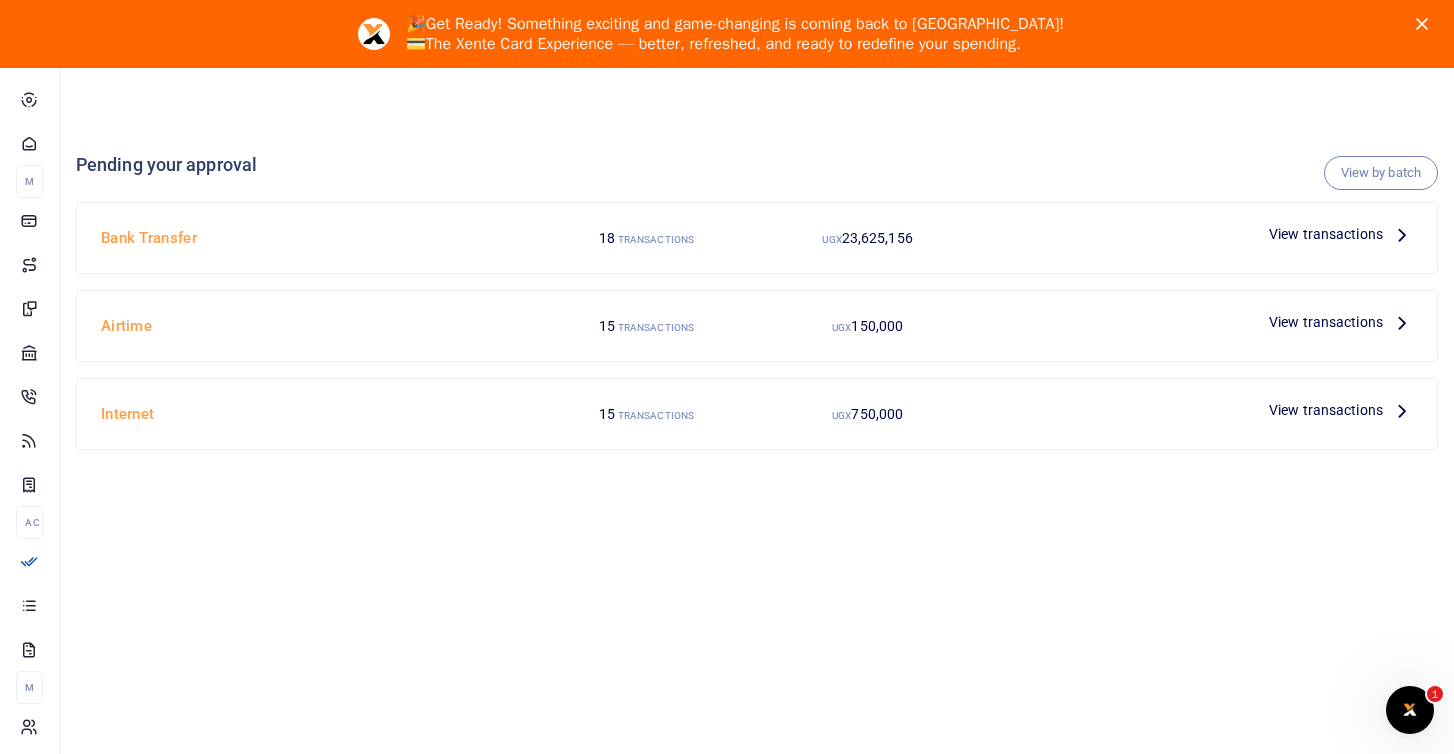 click on "View transactions" at bounding box center (1341, 234) 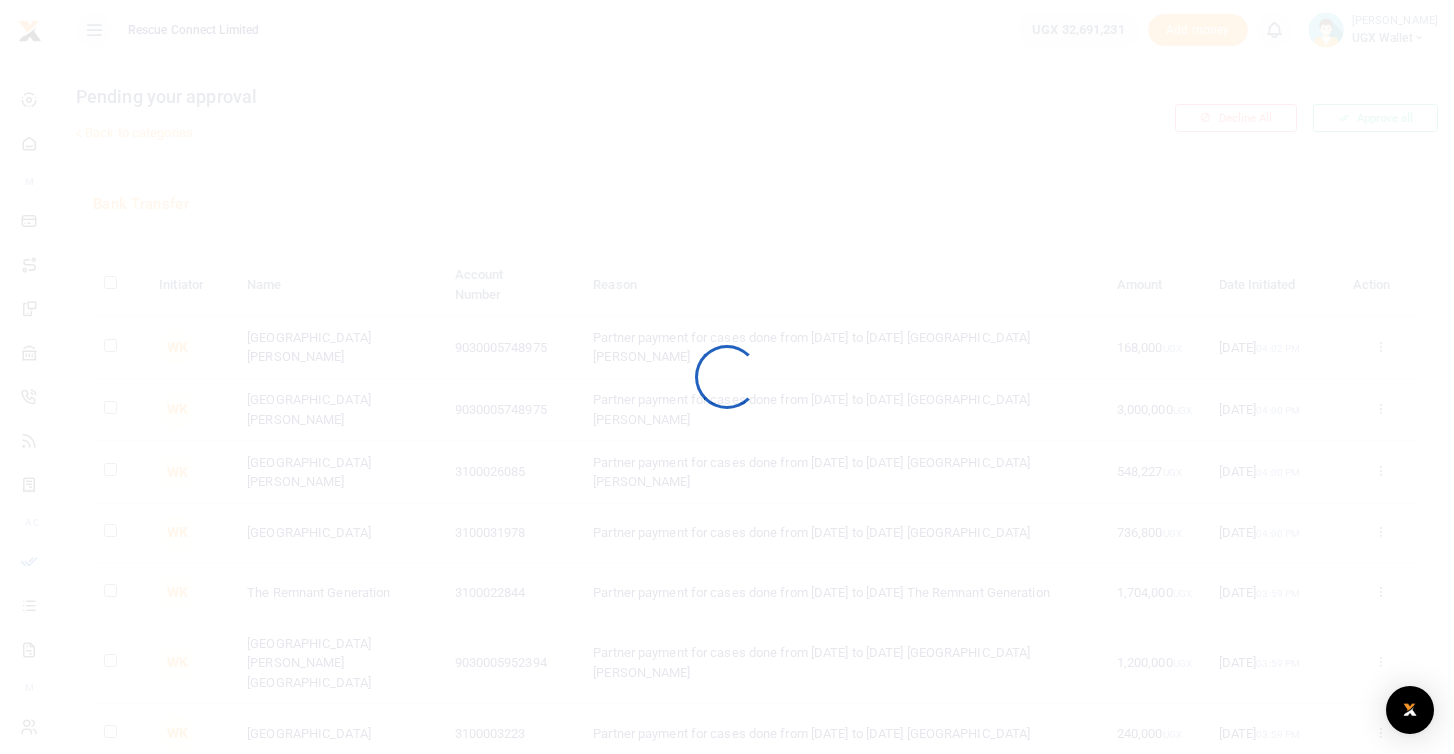 scroll, scrollTop: 0, scrollLeft: 0, axis: both 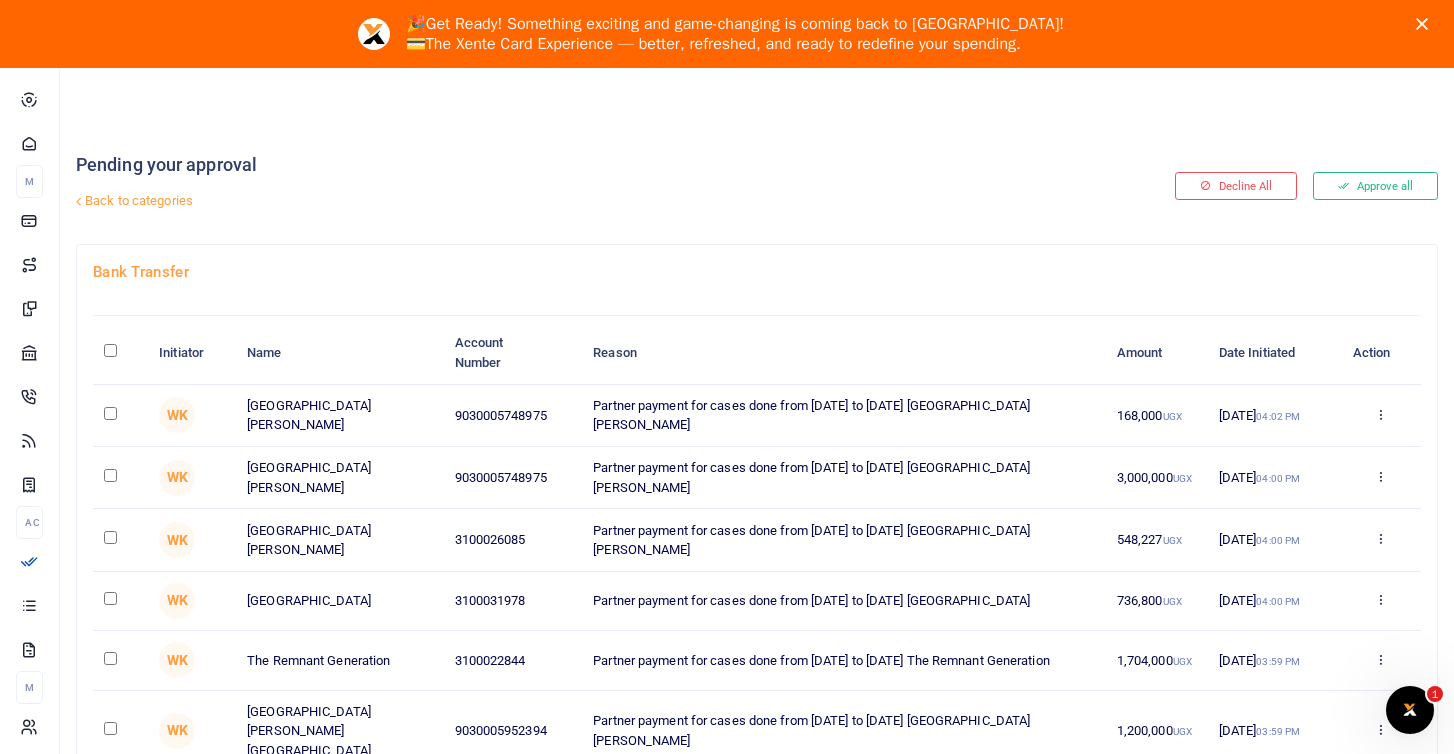 click at bounding box center (110, 350) 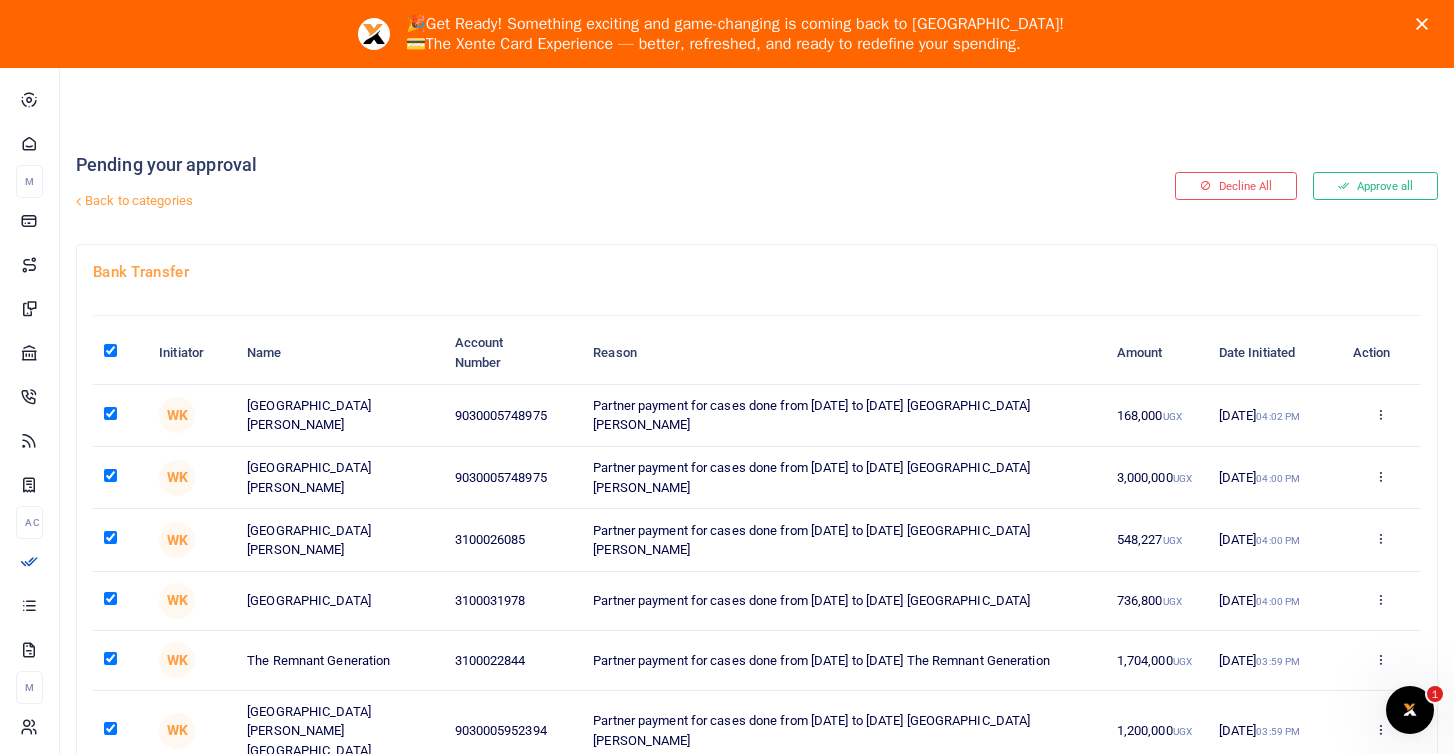 checkbox on "true" 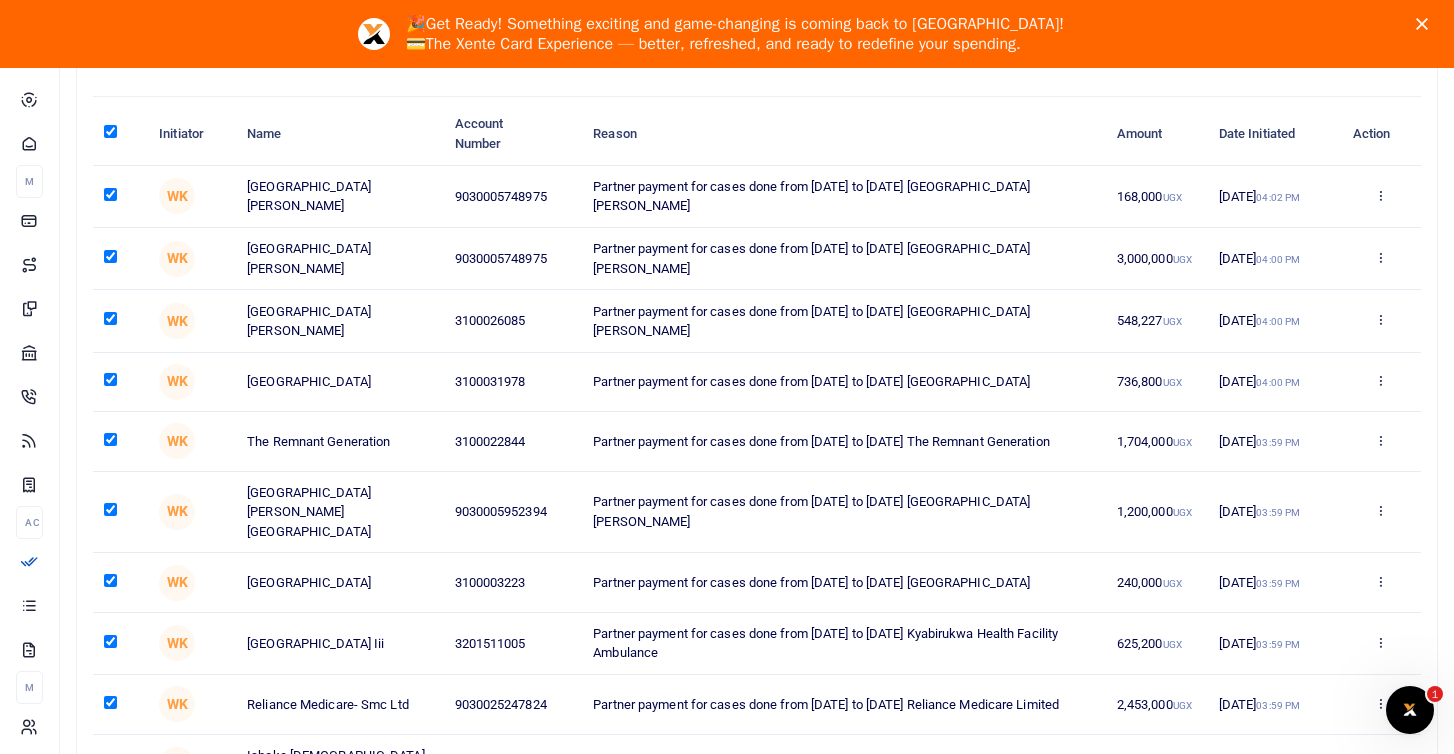 scroll, scrollTop: 419, scrollLeft: 0, axis: vertical 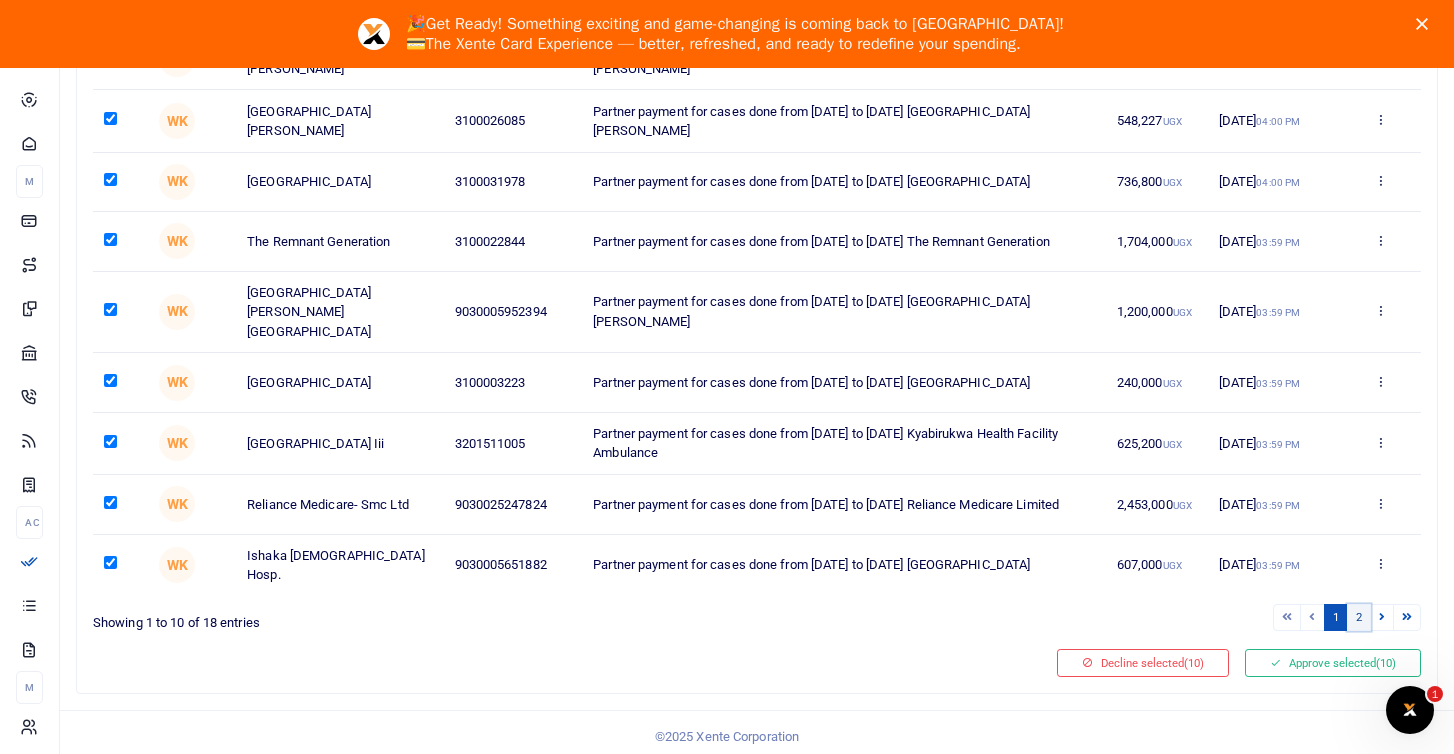 click on "2" at bounding box center [1359, 617] 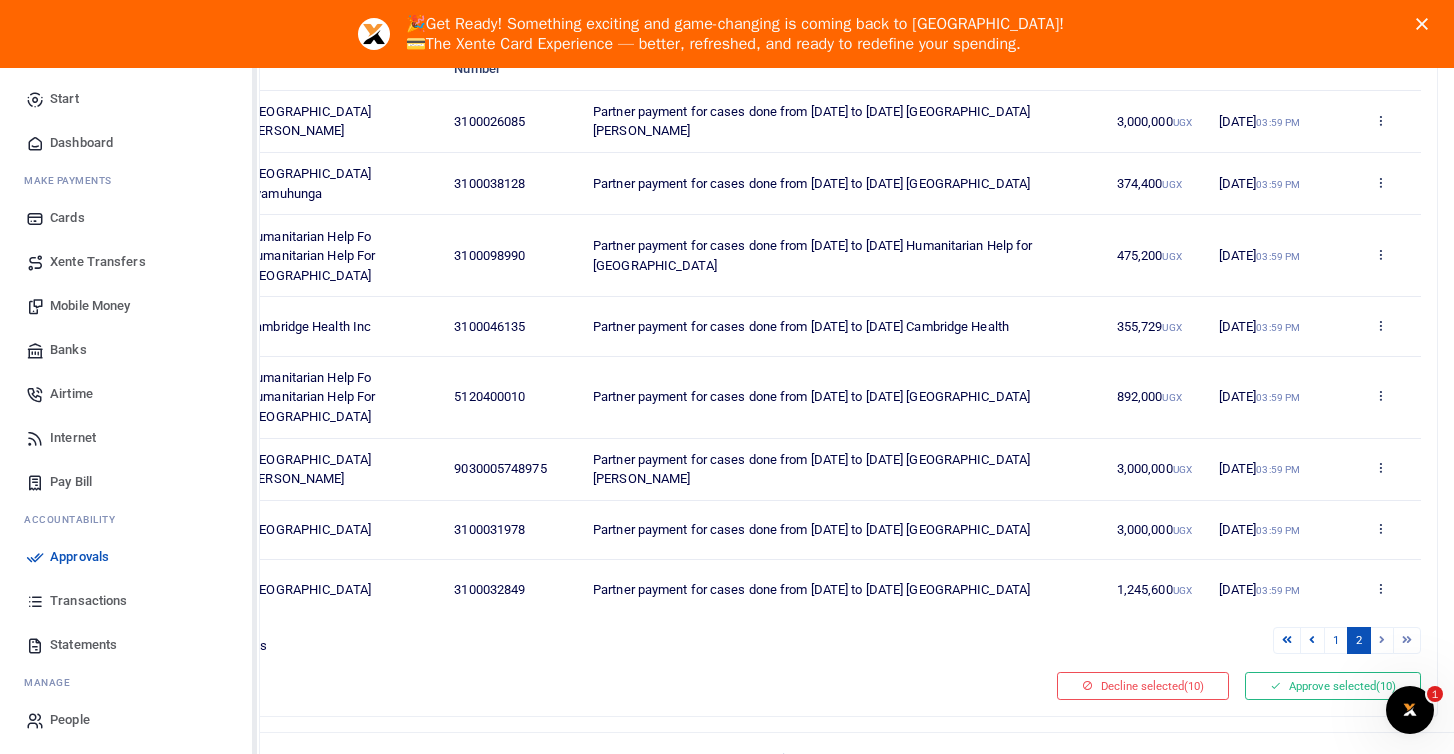 scroll, scrollTop: 0, scrollLeft: 0, axis: both 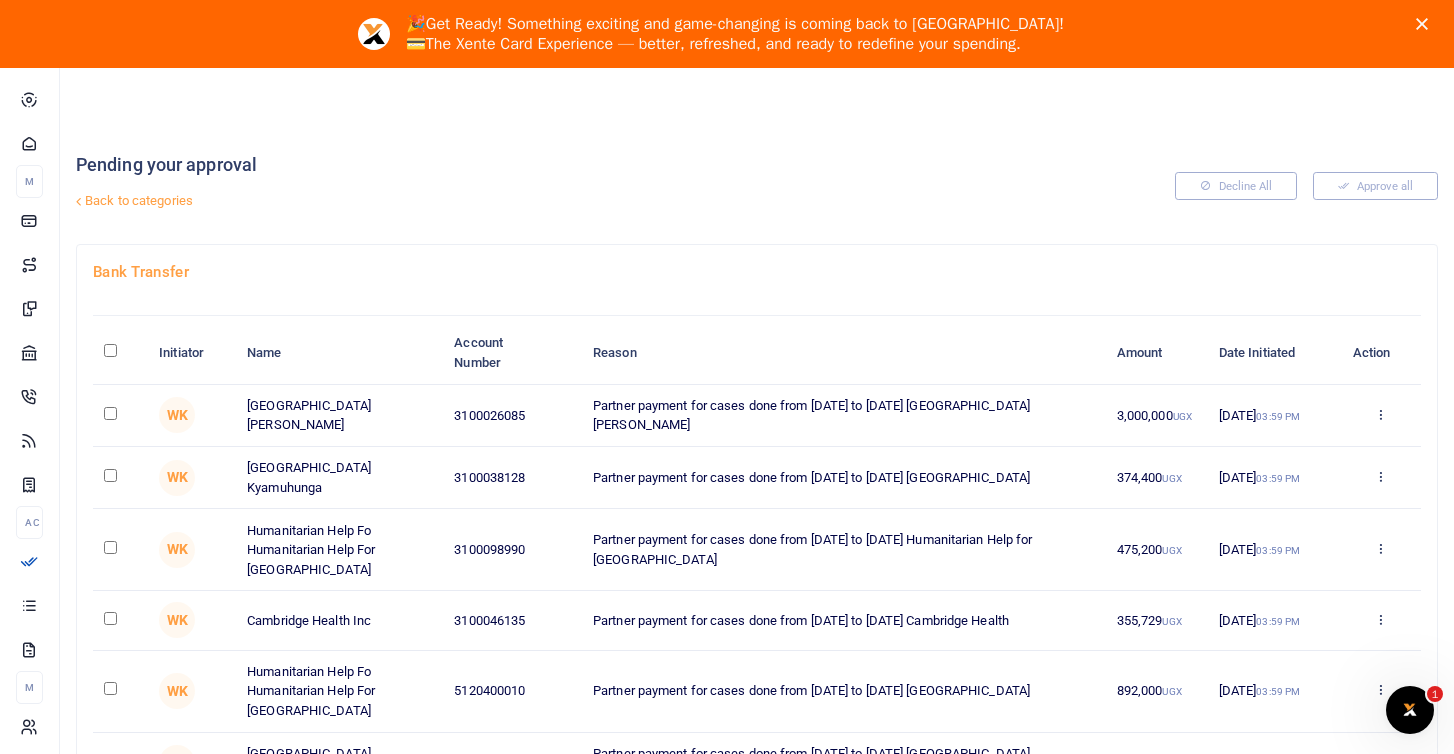 click at bounding box center (110, 350) 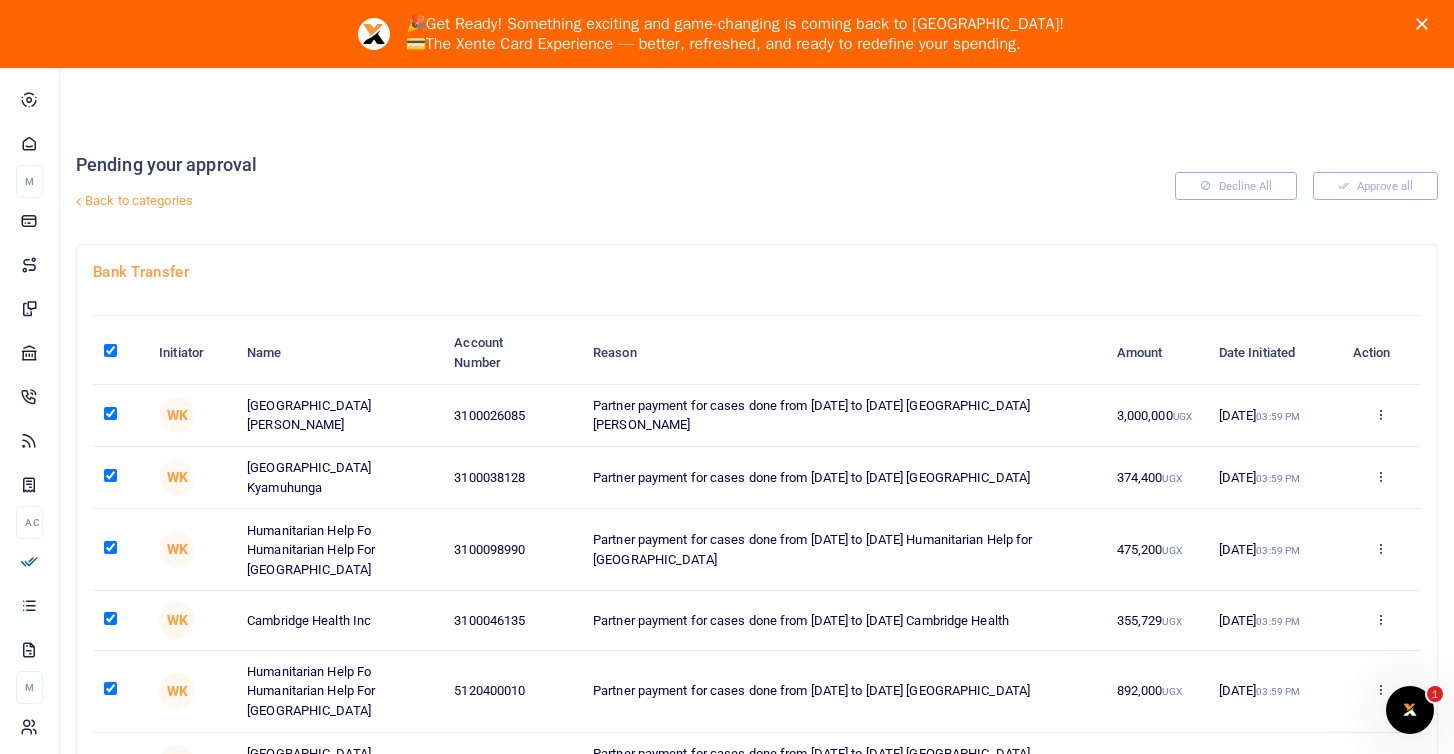 checkbox on "true" 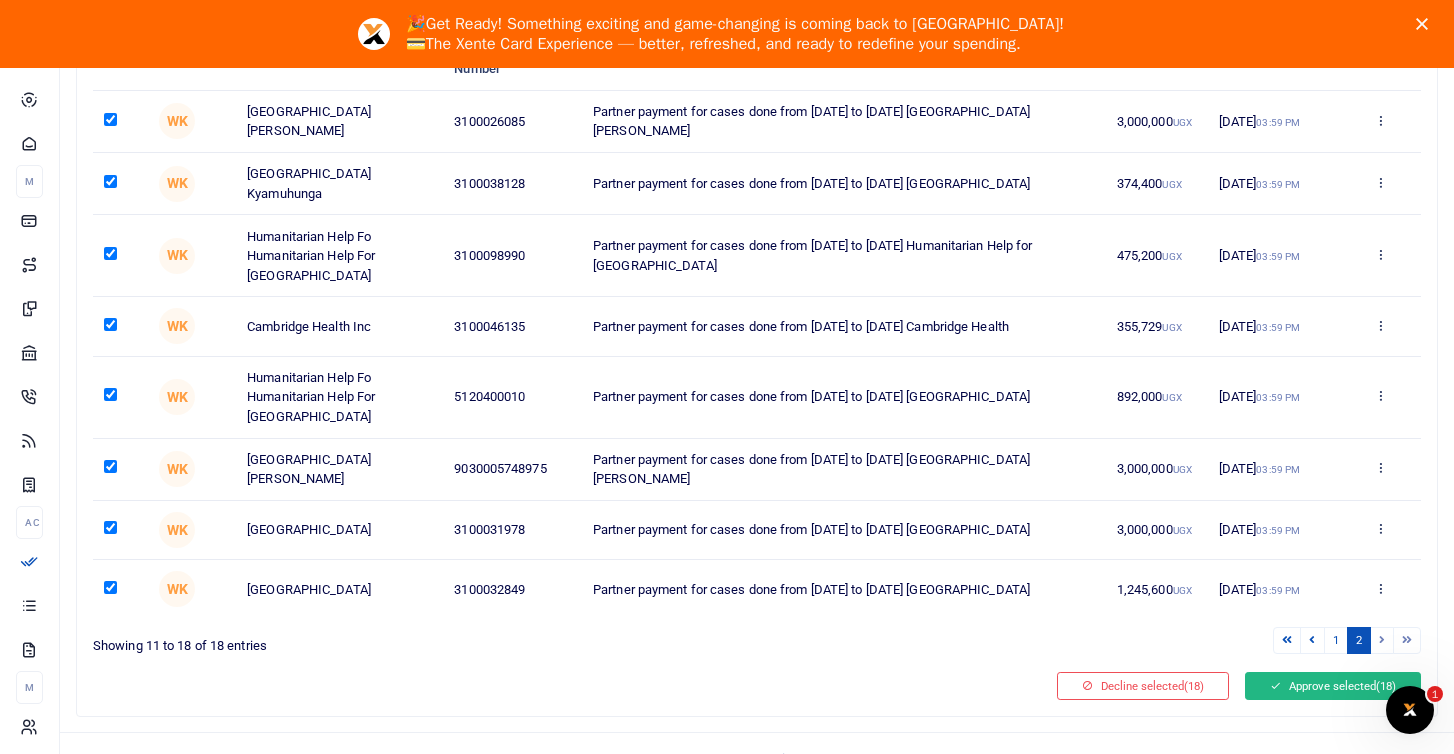 click on "Approve selected  (18)" at bounding box center (1333, 686) 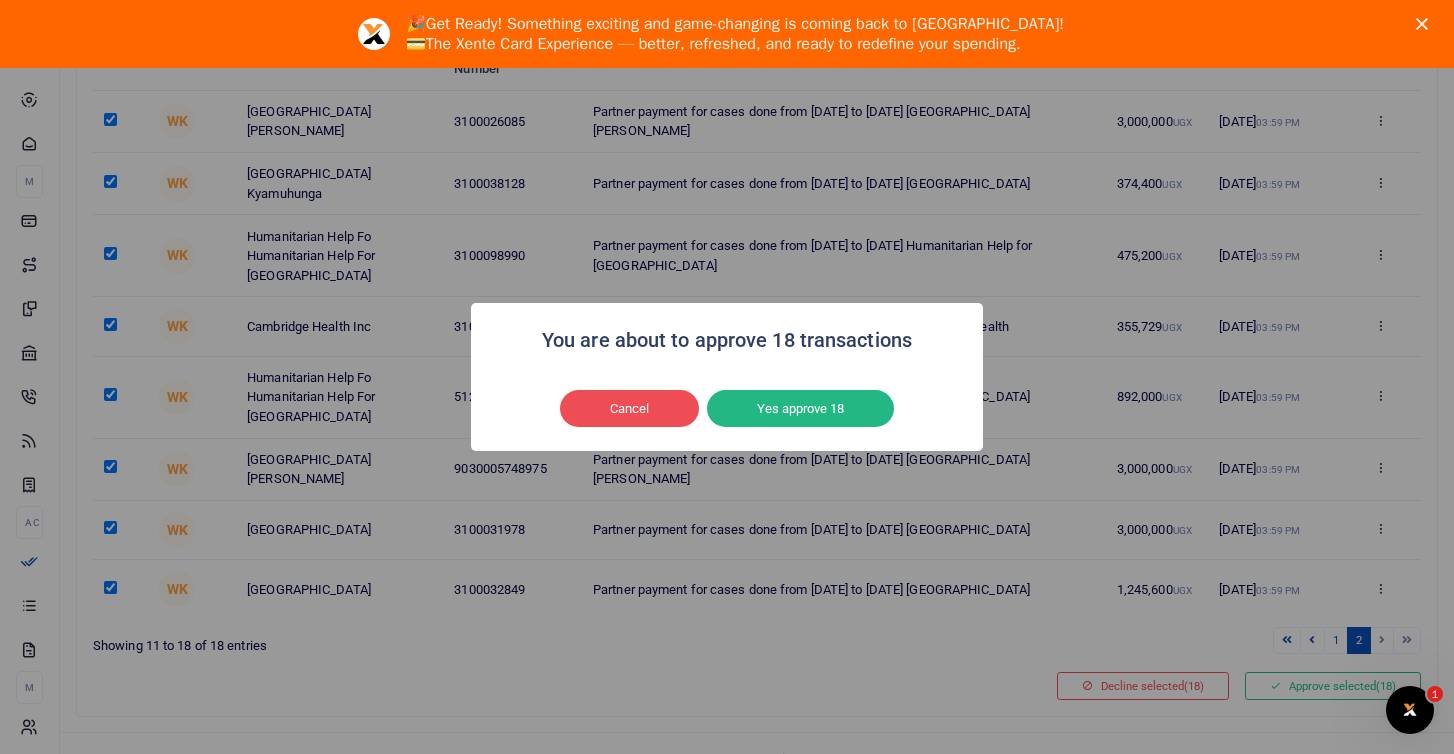 click on "Yes approve 18" at bounding box center (800, 409) 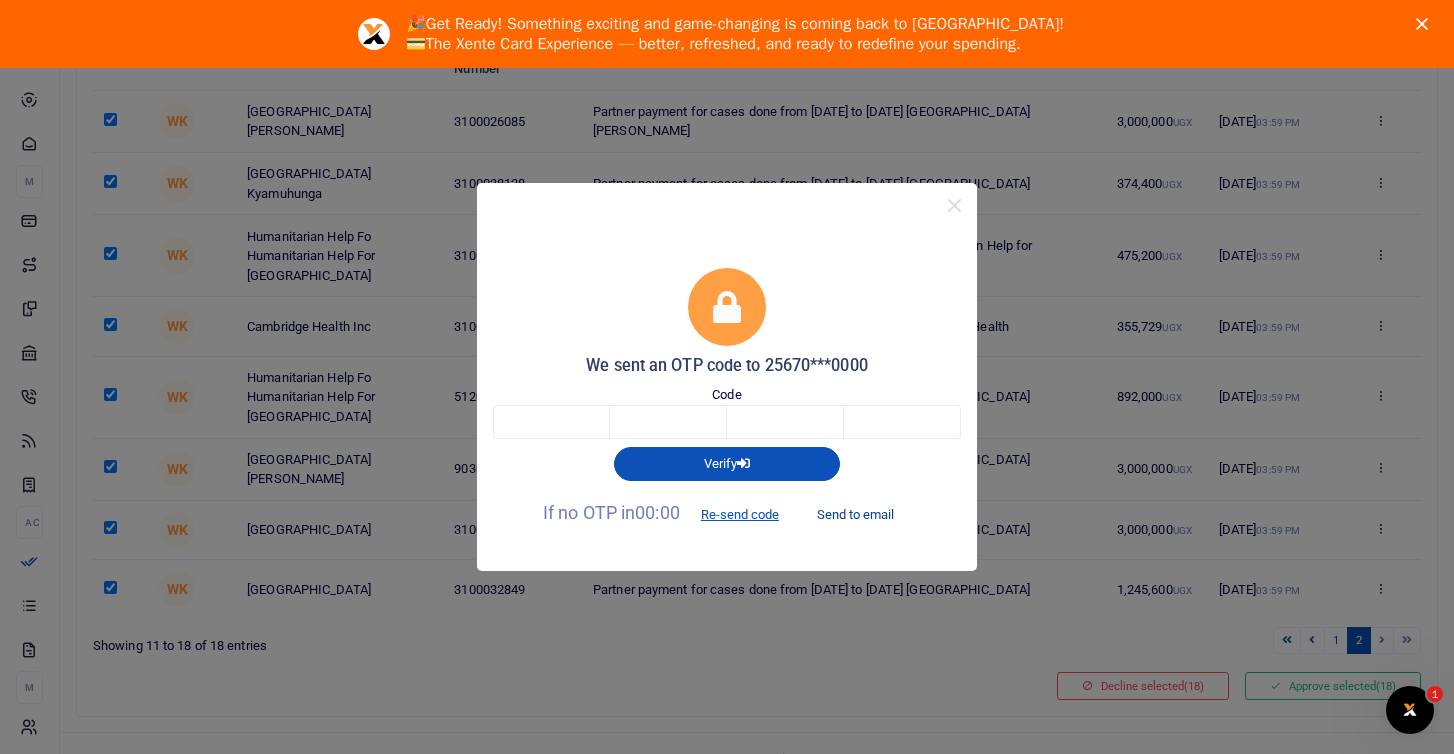 click on "Send to email" at bounding box center [855, 514] 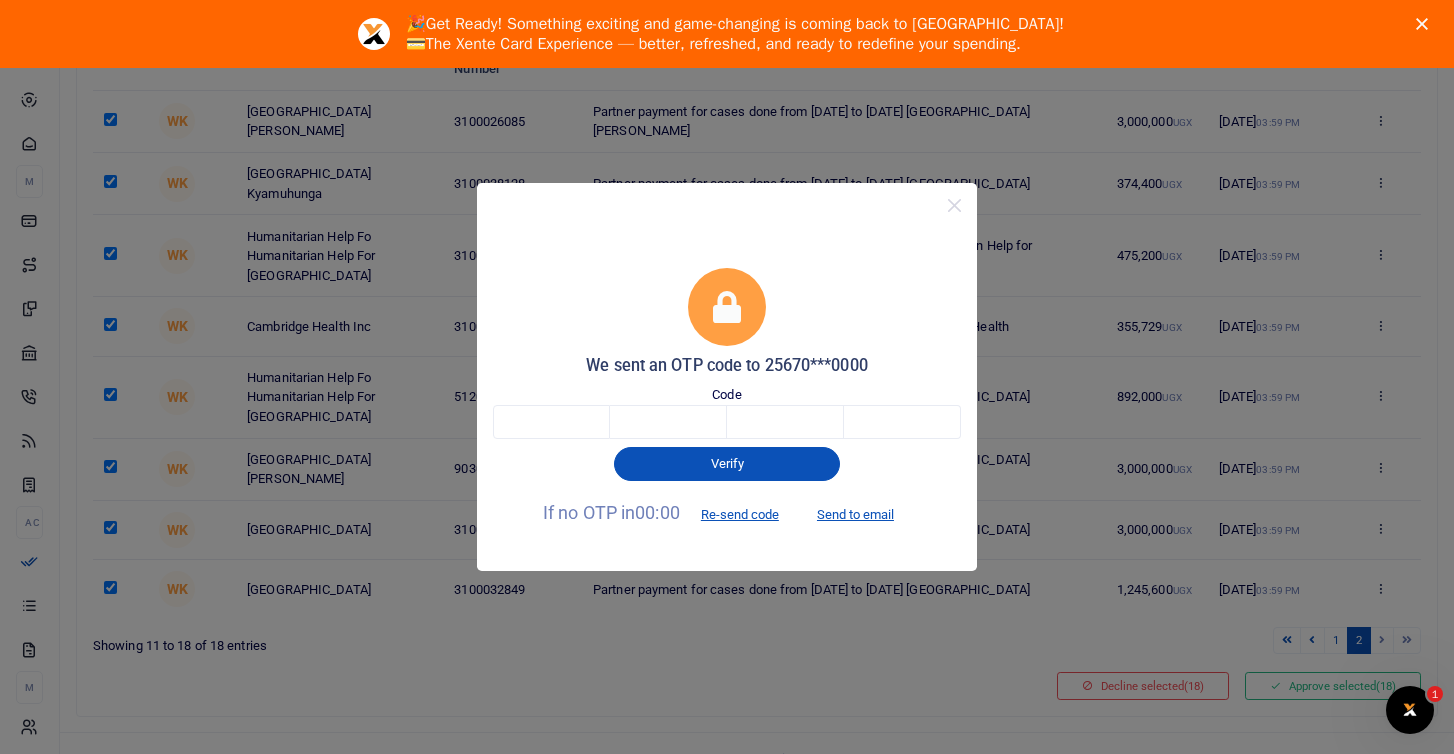 click 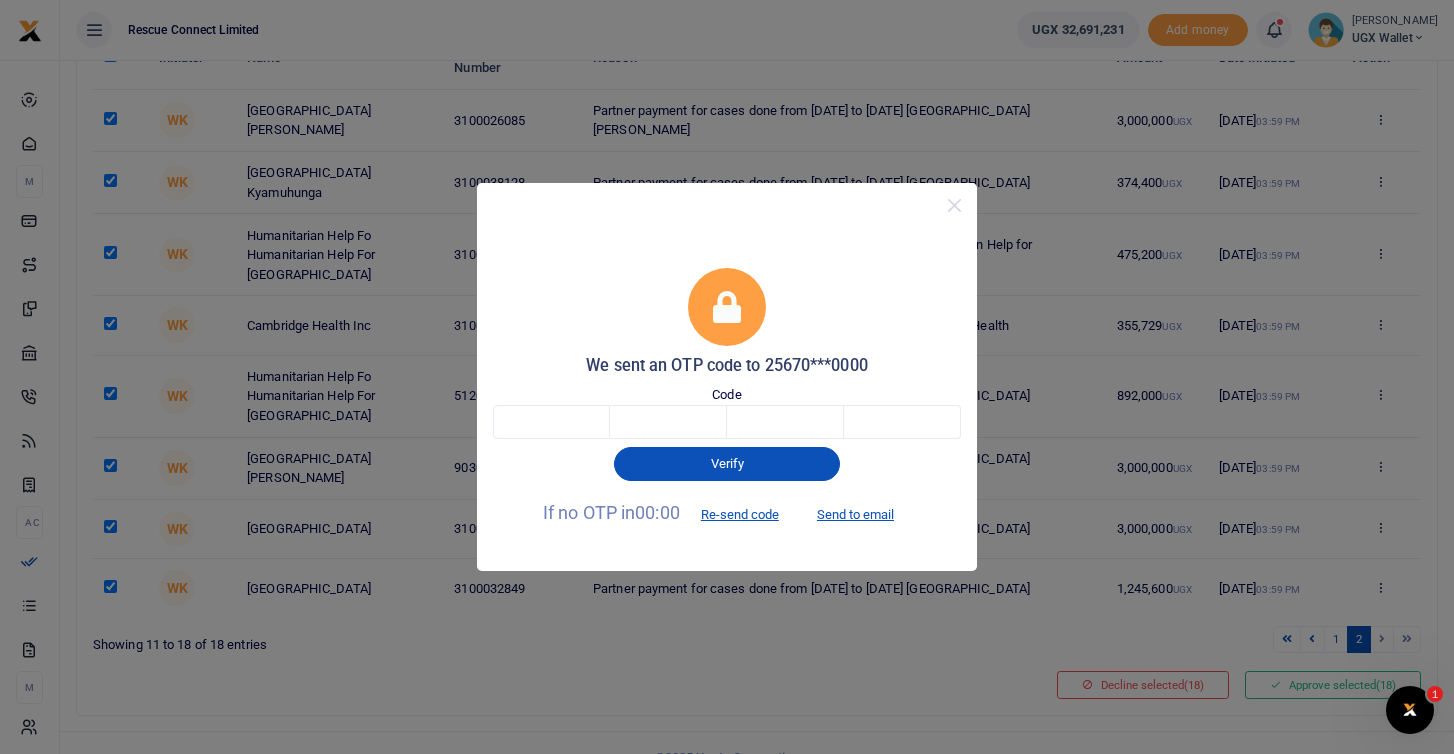 scroll, scrollTop: 226, scrollLeft: 0, axis: vertical 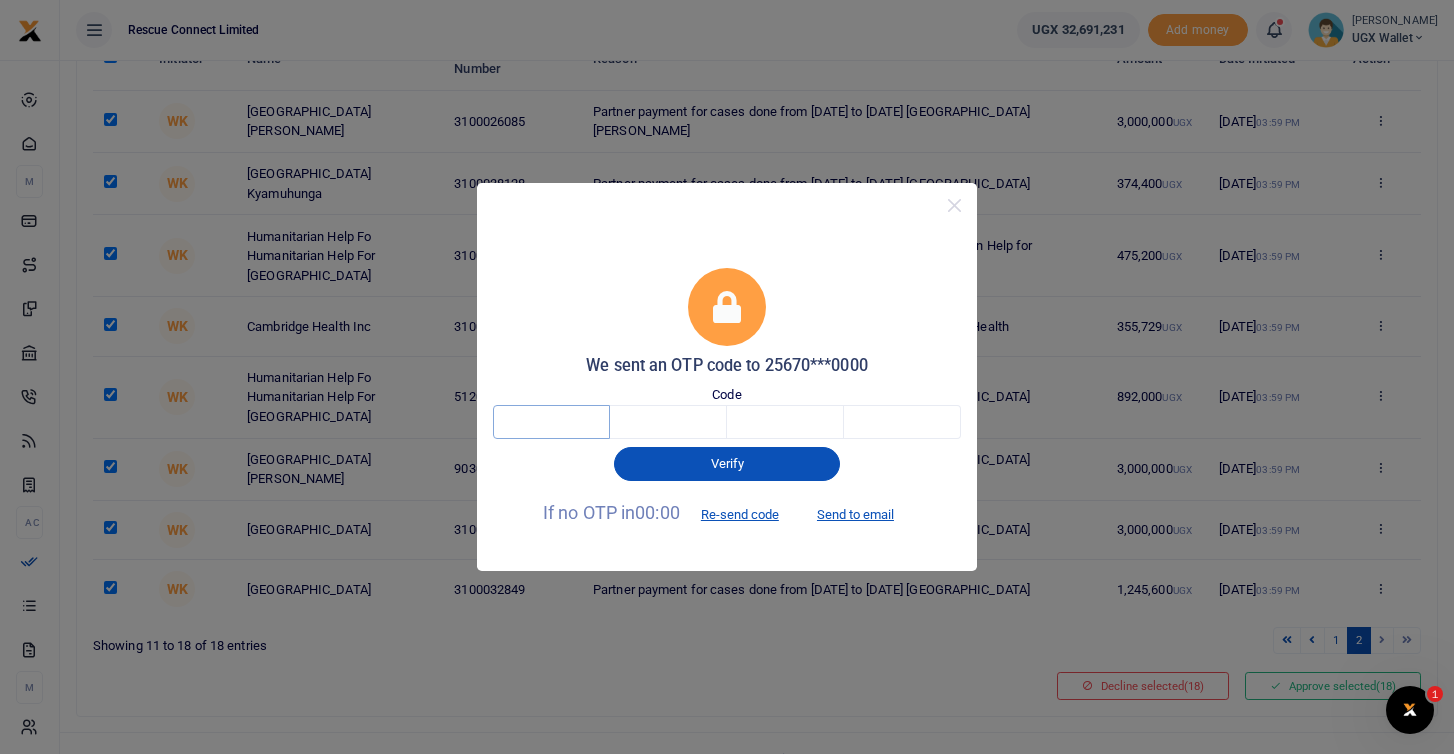 click at bounding box center (551, 422) 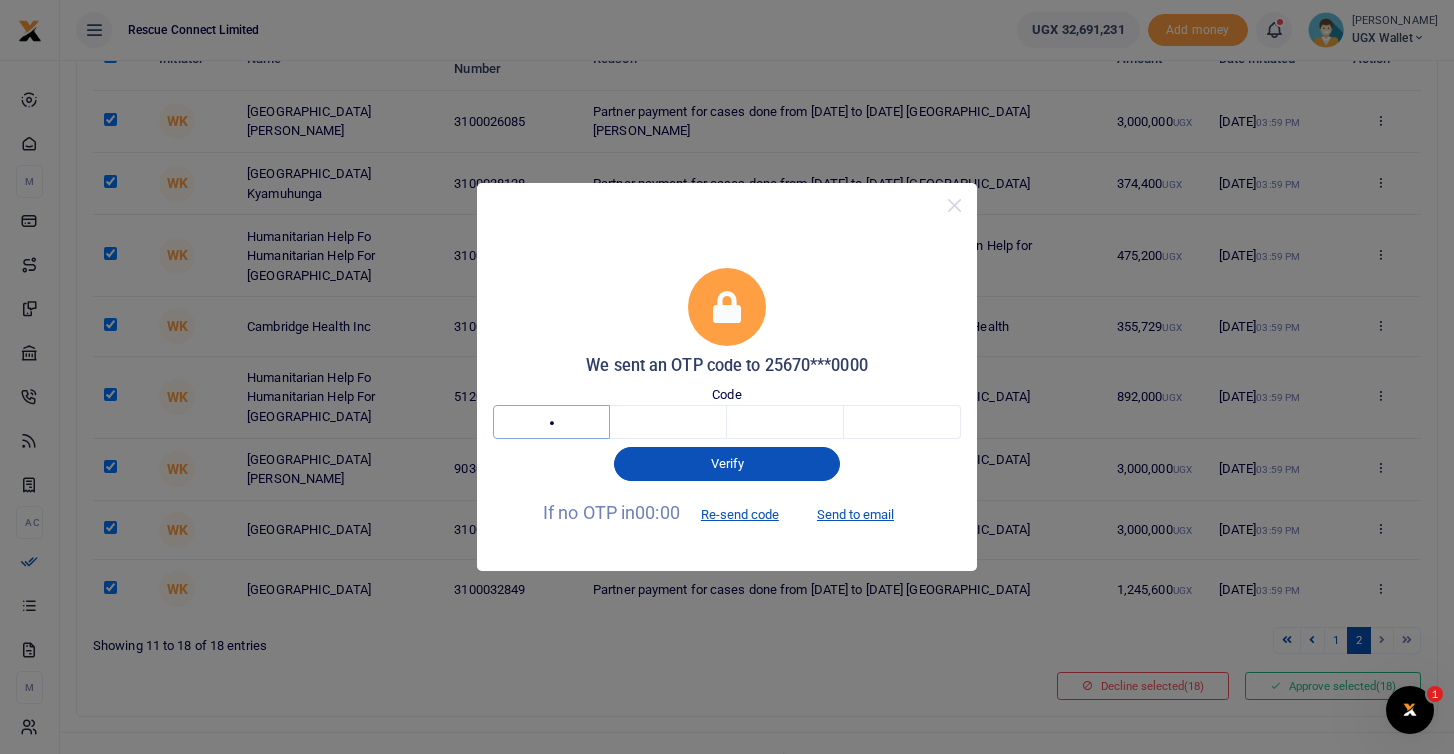 type on "2" 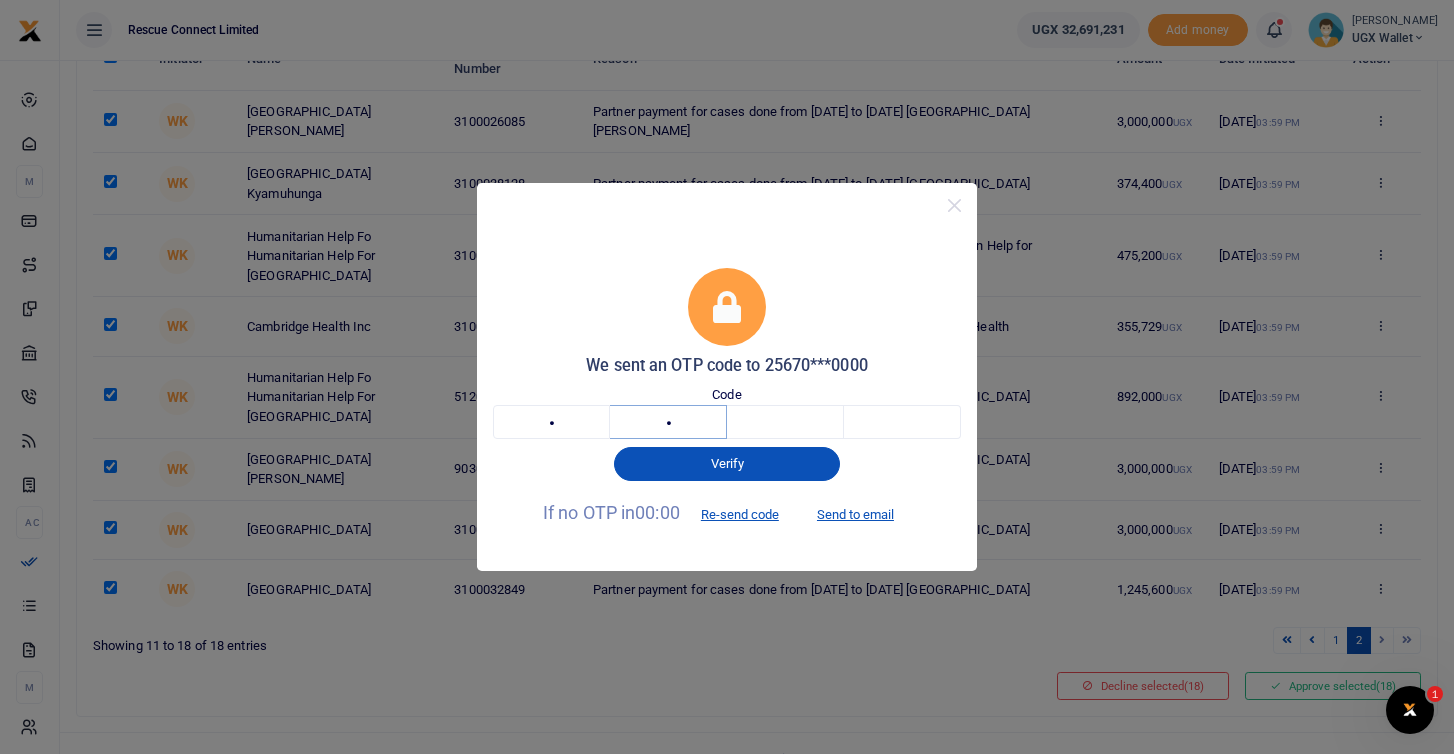 type on "3" 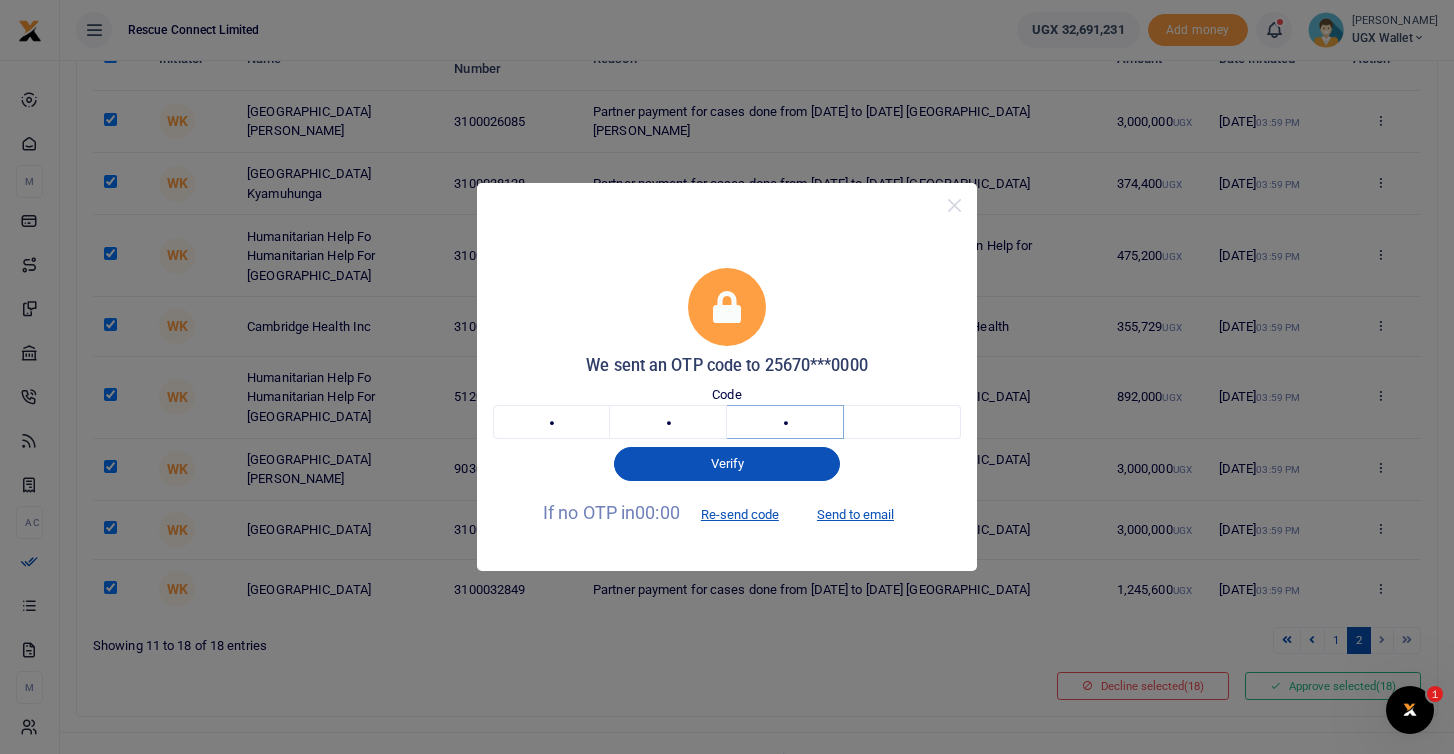 type on "2" 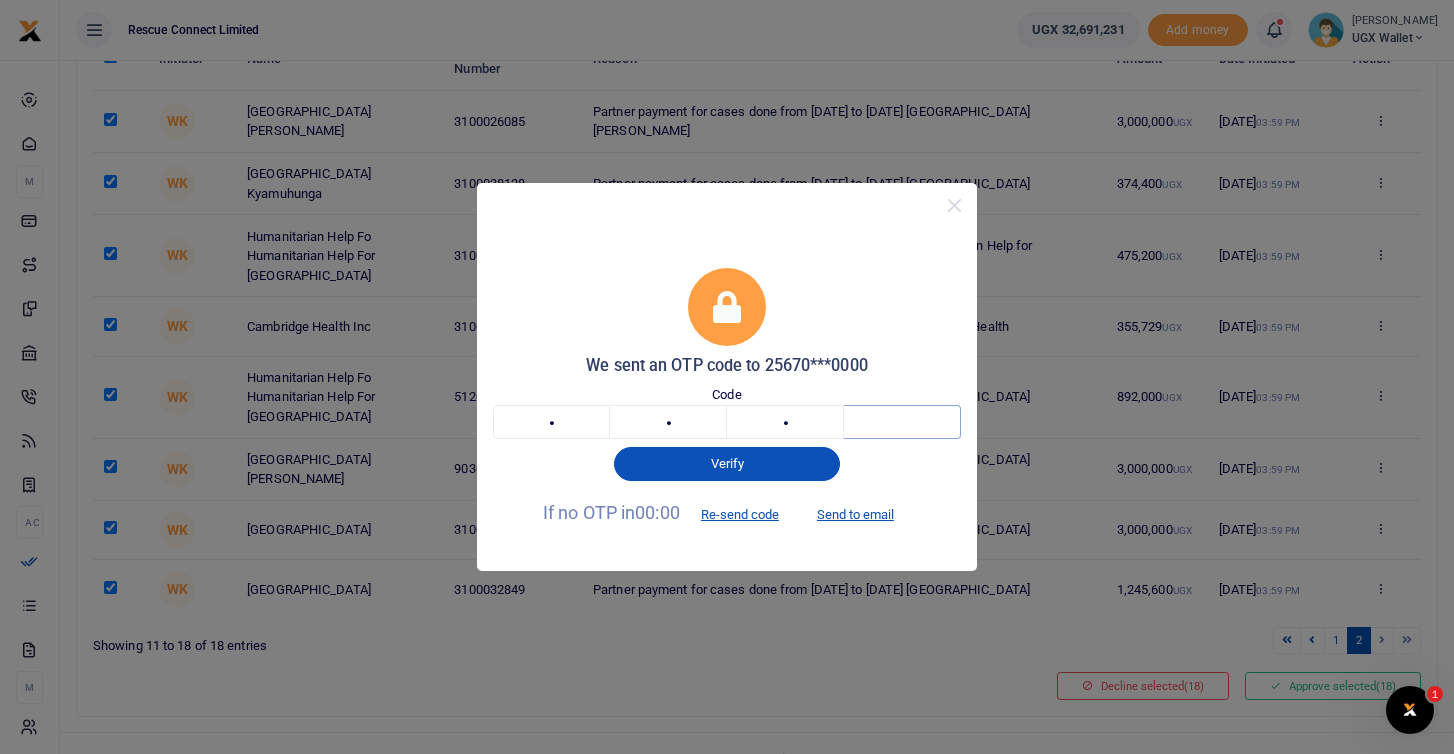 type on "9" 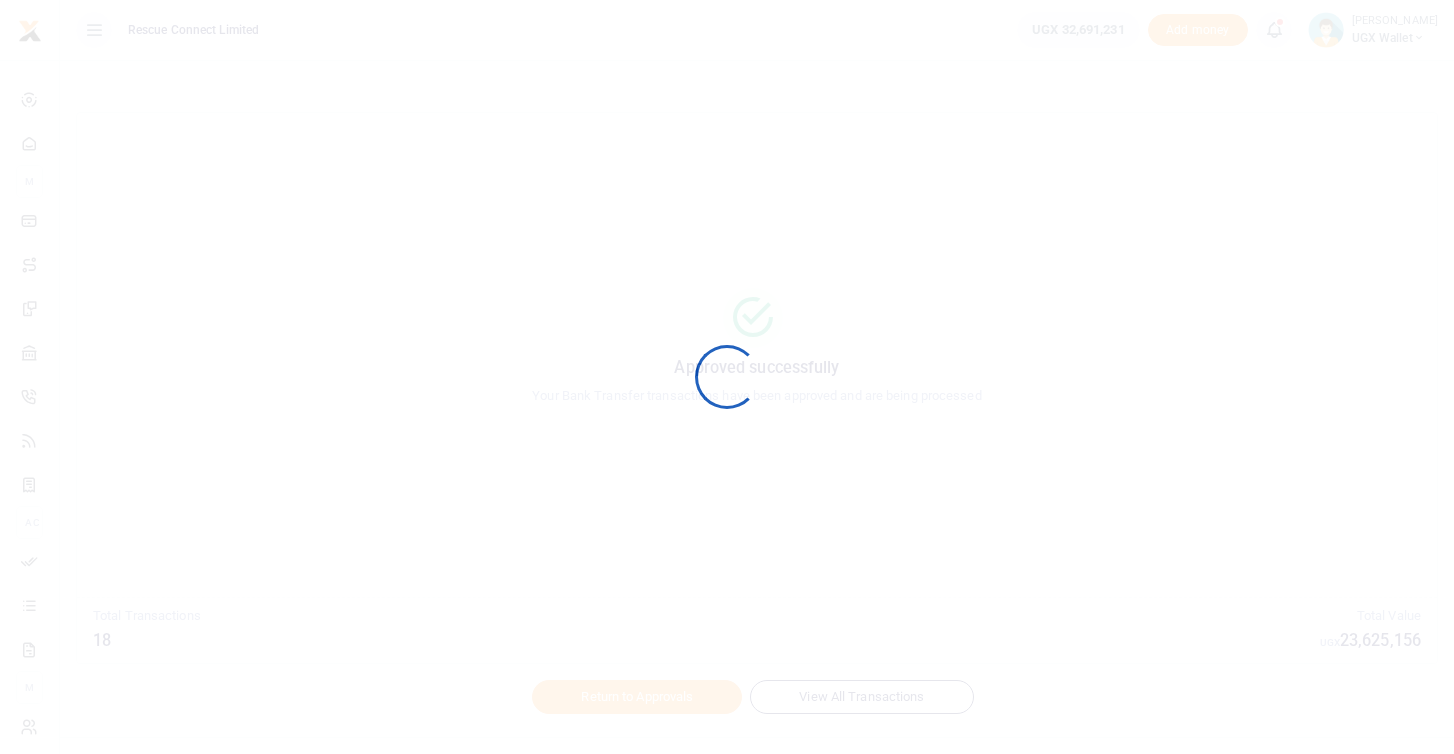 scroll, scrollTop: 0, scrollLeft: 0, axis: both 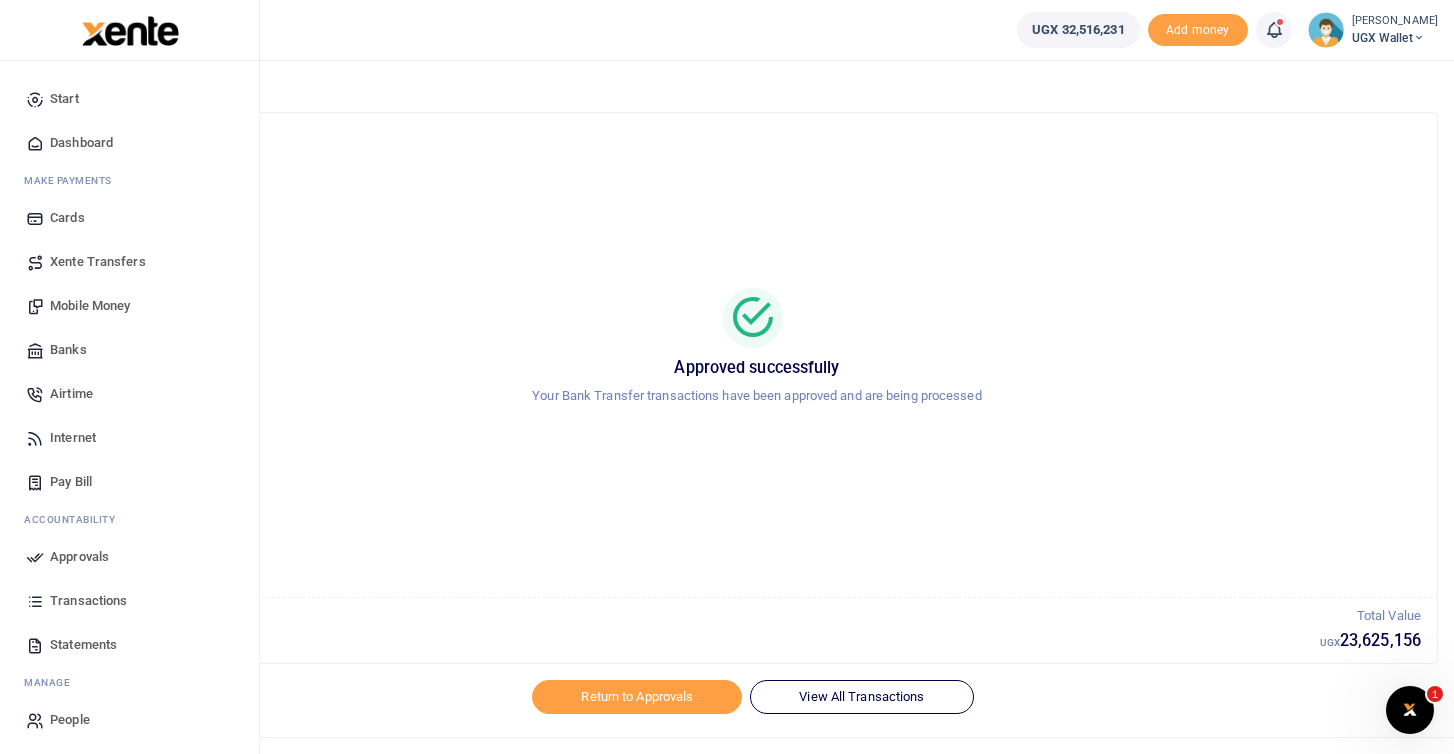 click on "Approvals" at bounding box center [79, 557] 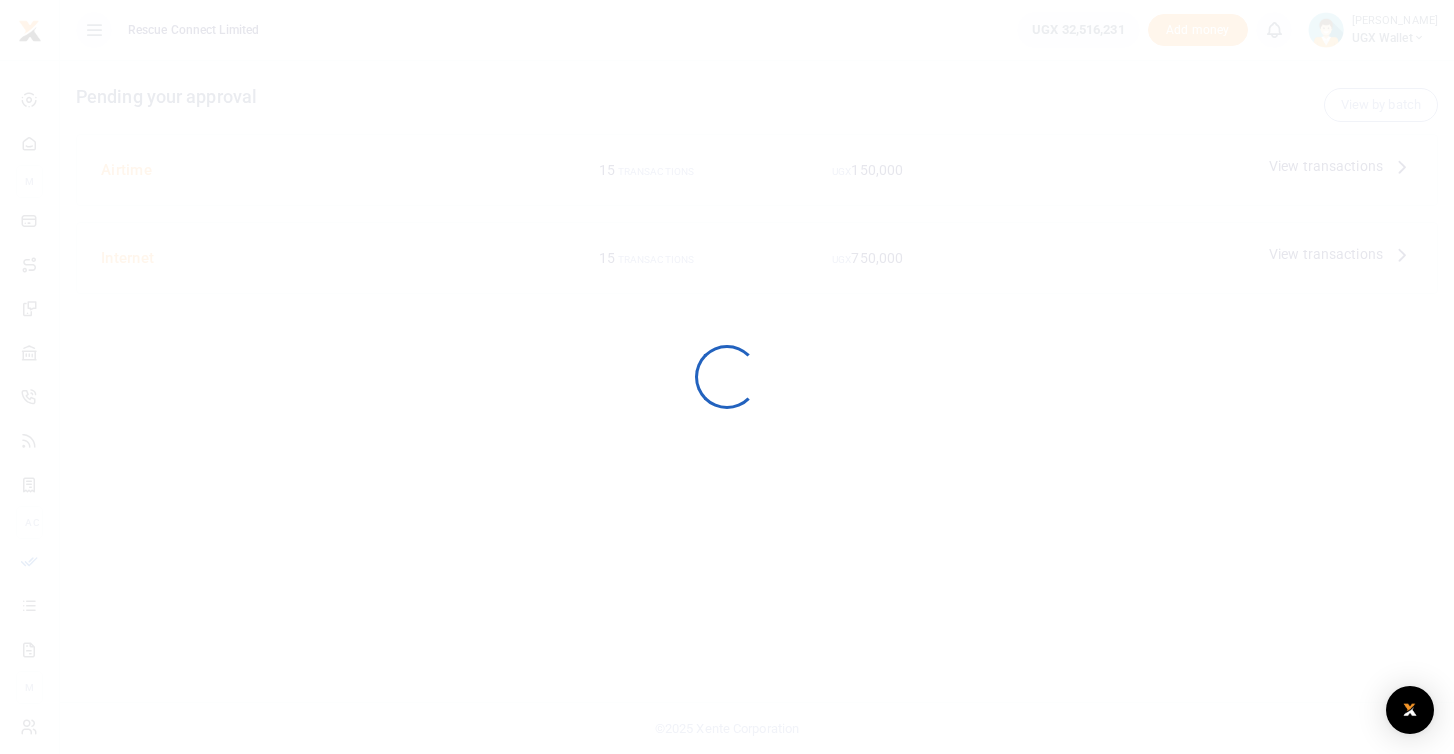 scroll, scrollTop: 0, scrollLeft: 0, axis: both 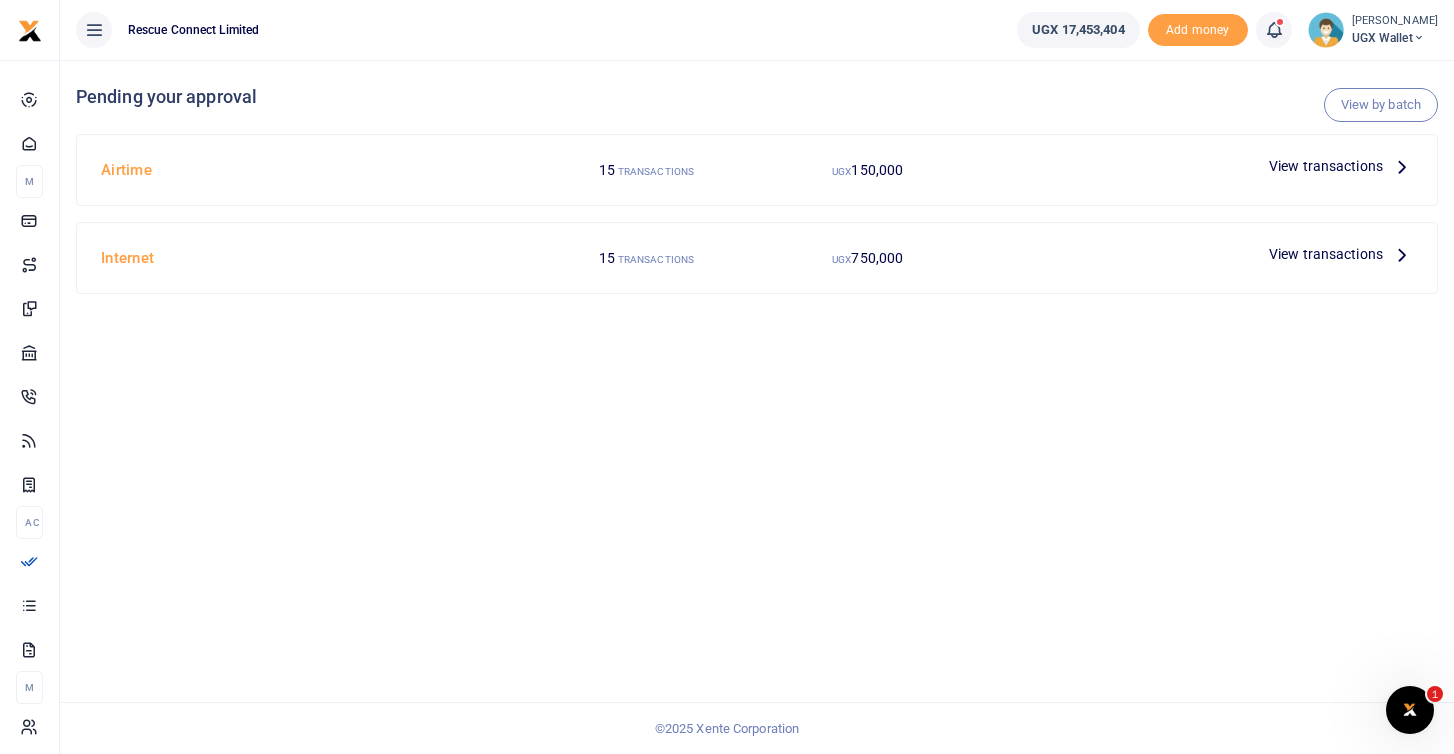 click on "View transactions" at bounding box center (1341, 166) 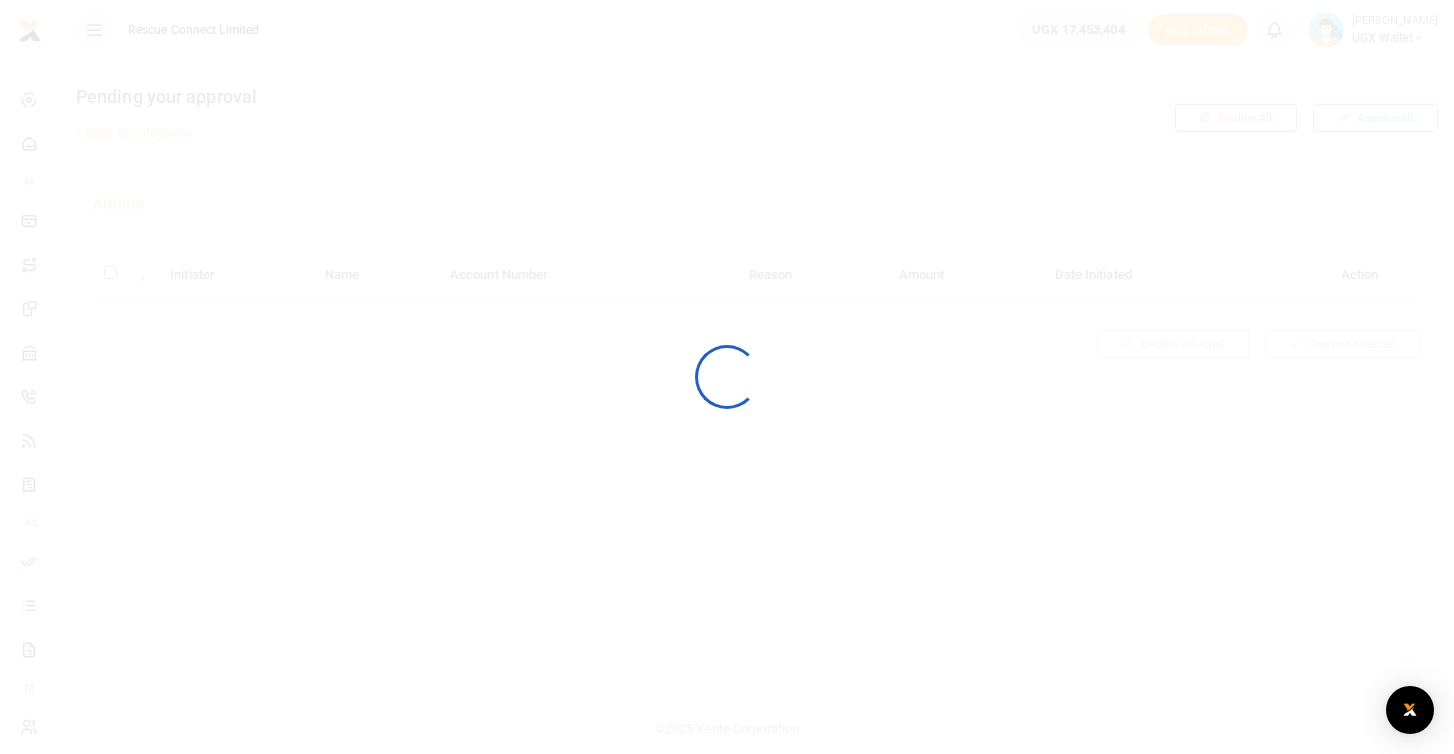 scroll, scrollTop: 0, scrollLeft: 0, axis: both 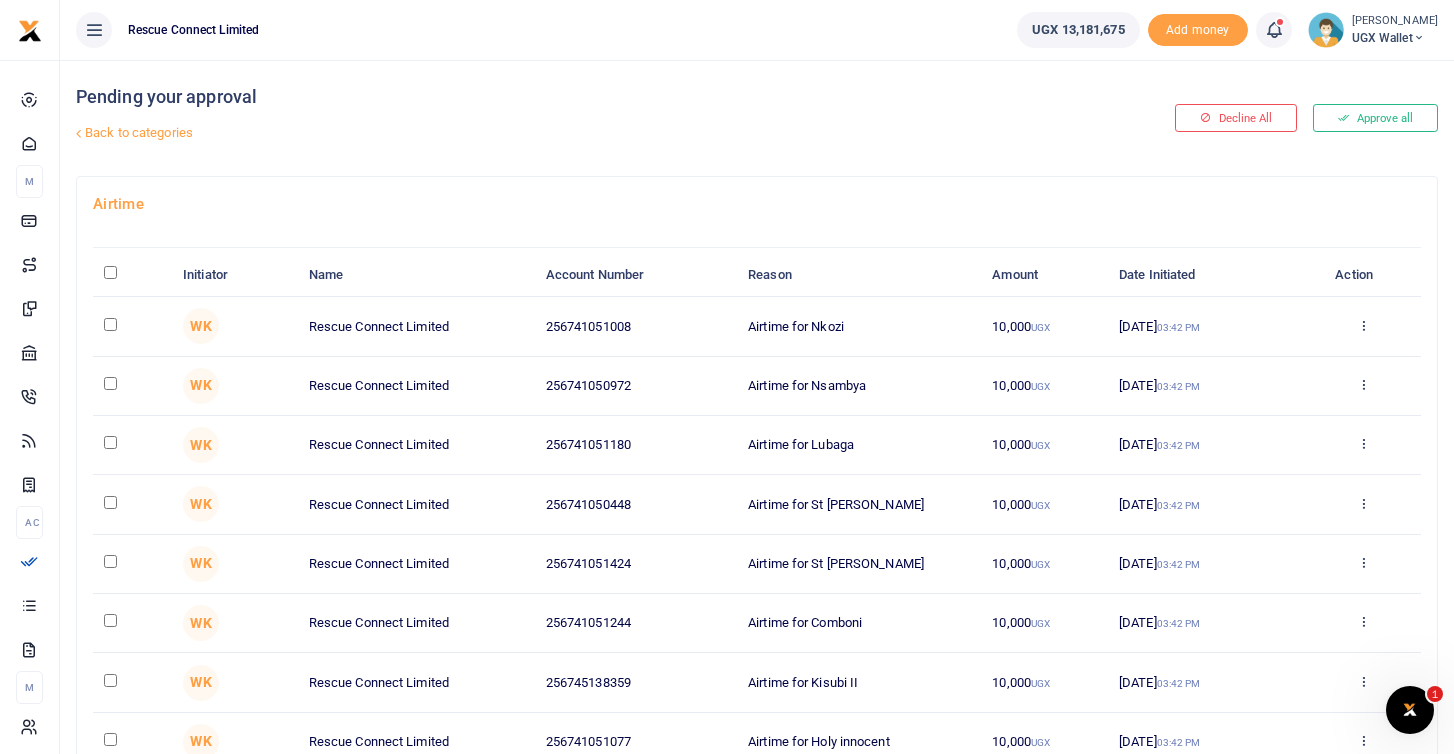 click at bounding box center (110, 272) 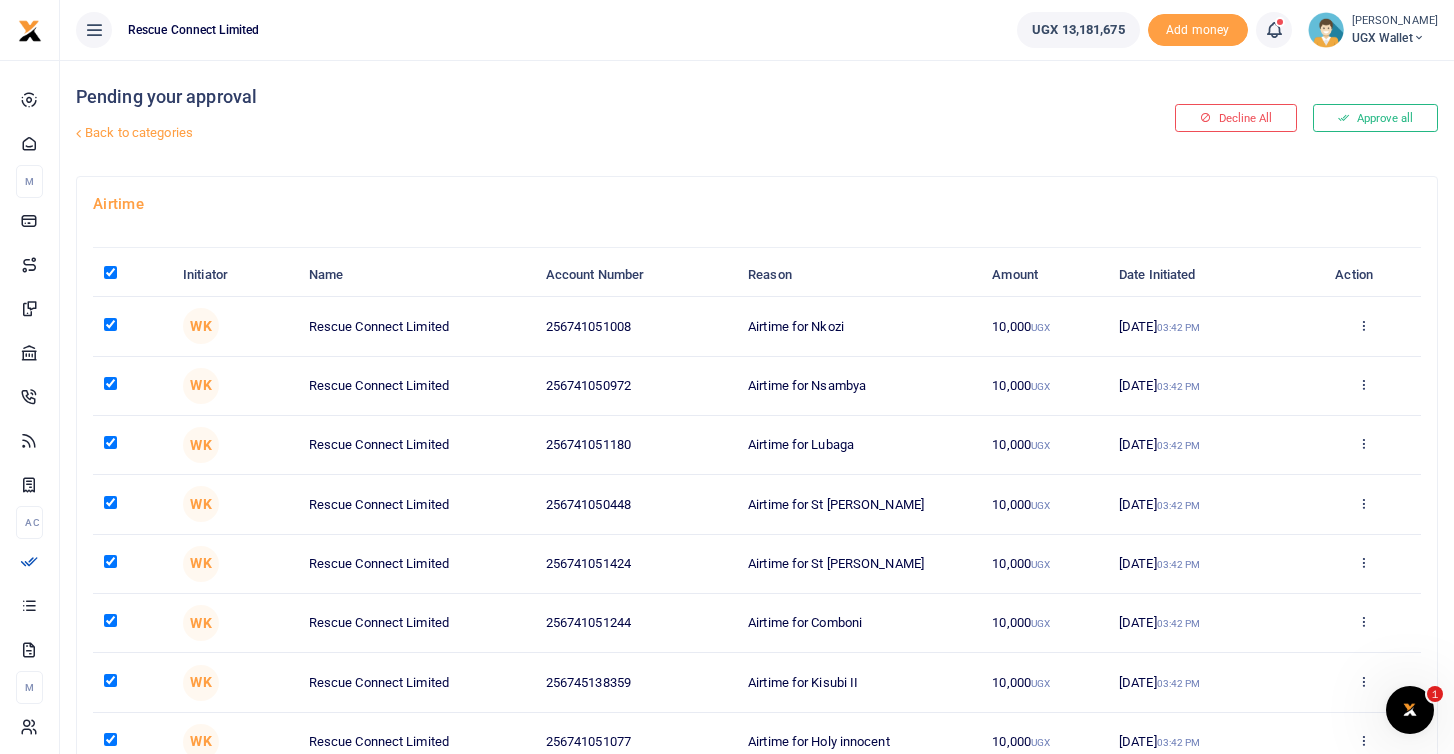 checkbox on "true" 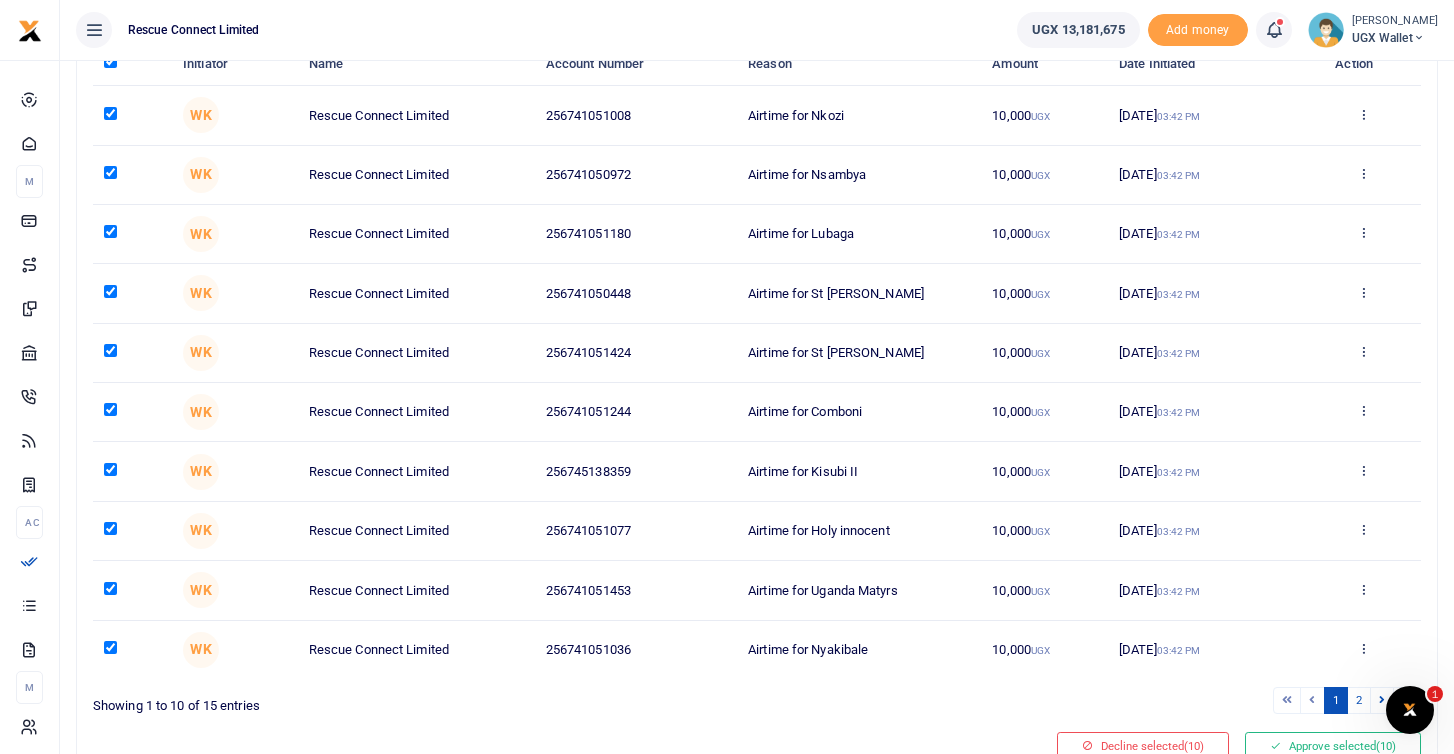 scroll, scrollTop: 301, scrollLeft: 0, axis: vertical 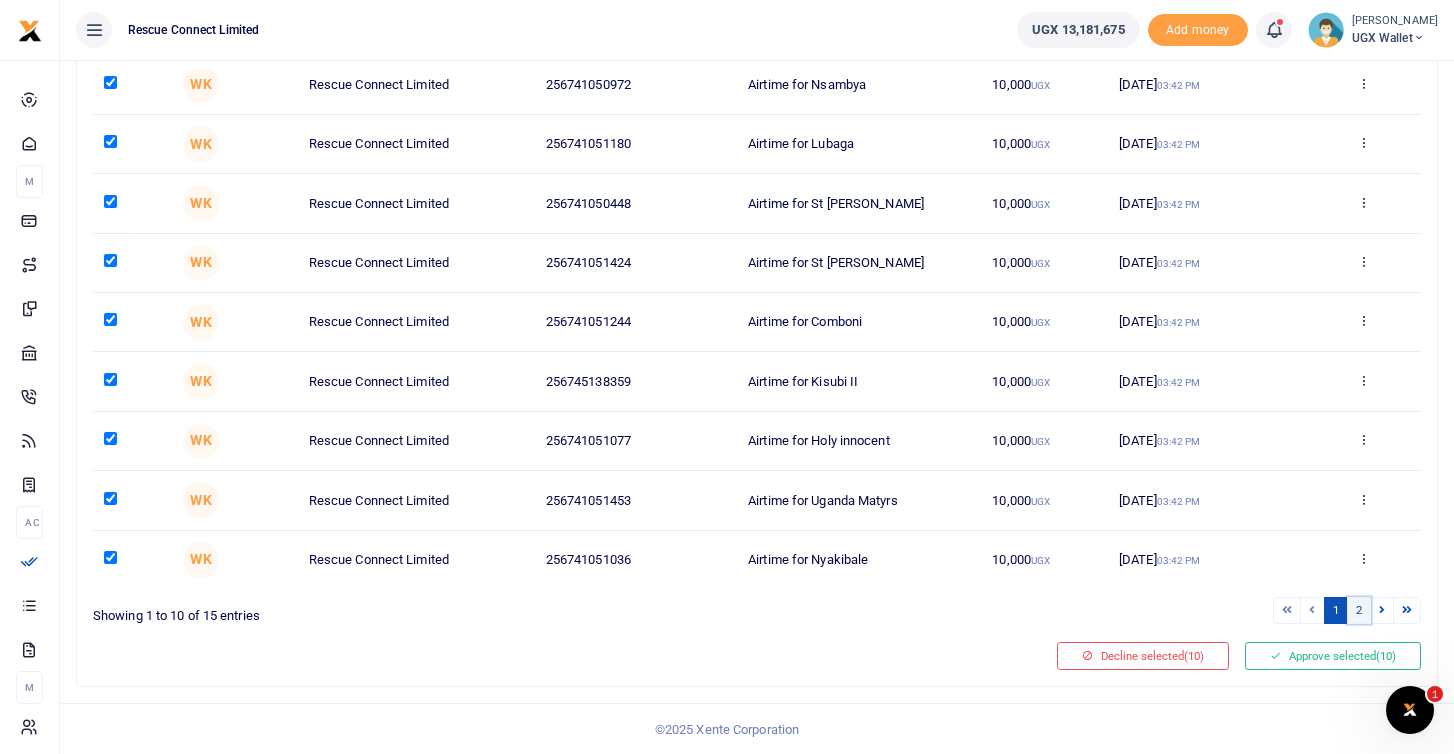 click on "2" at bounding box center (1359, 610) 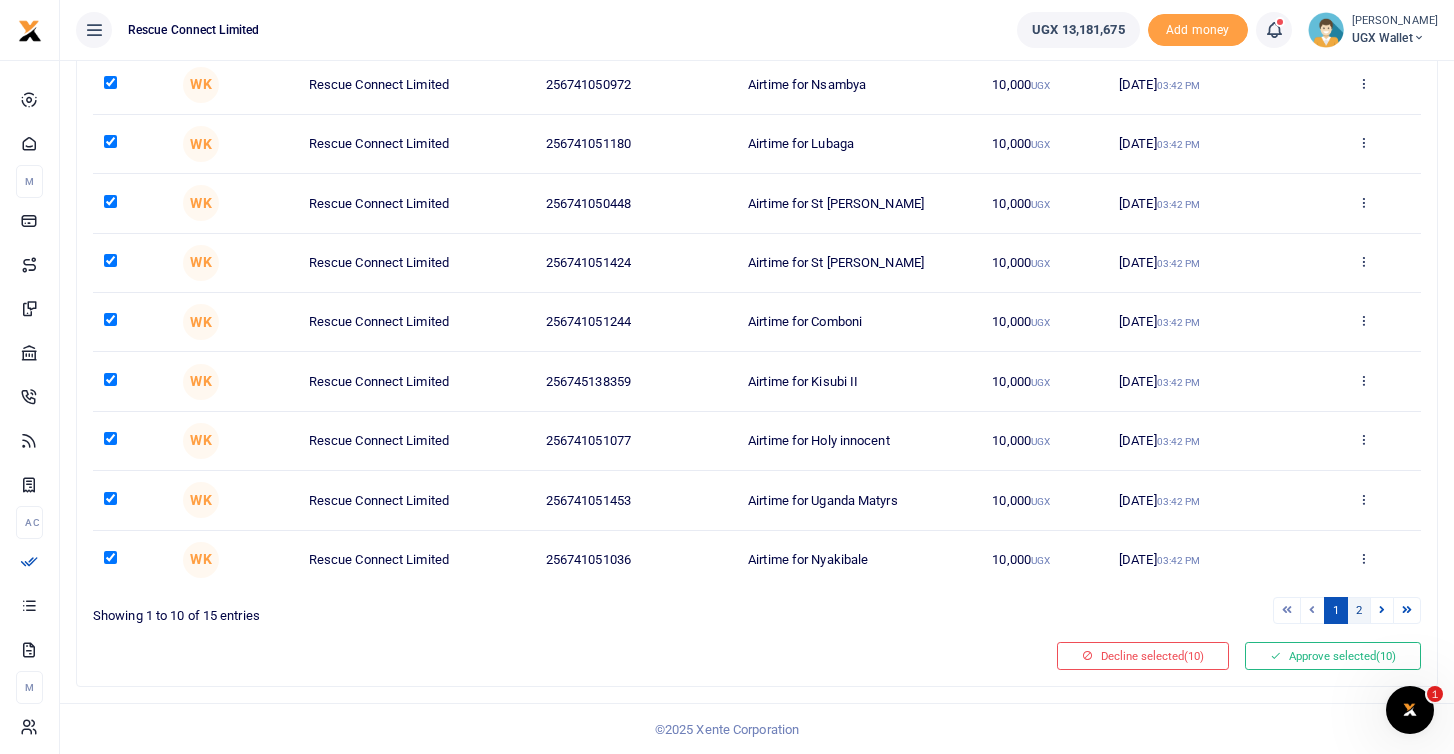 scroll, scrollTop: 11, scrollLeft: 0, axis: vertical 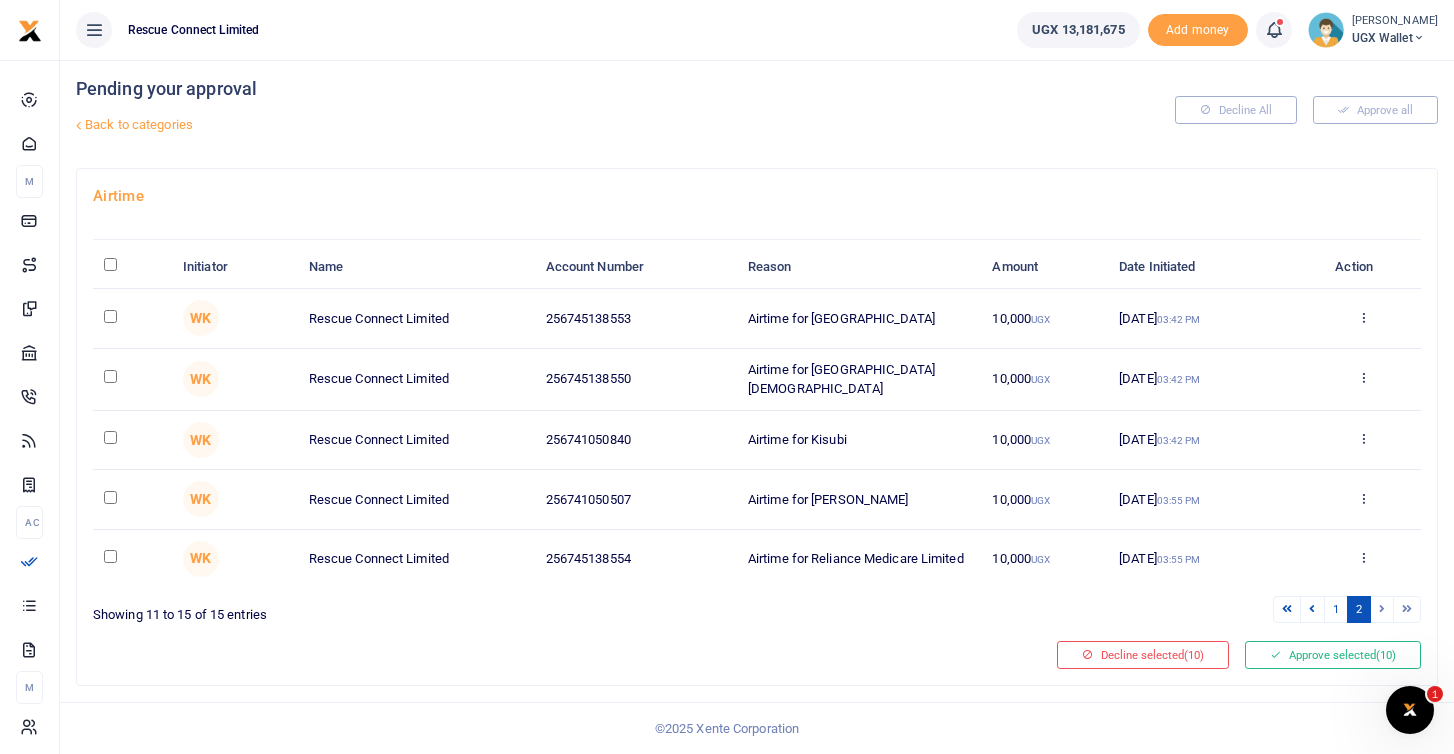 click at bounding box center [110, 316] 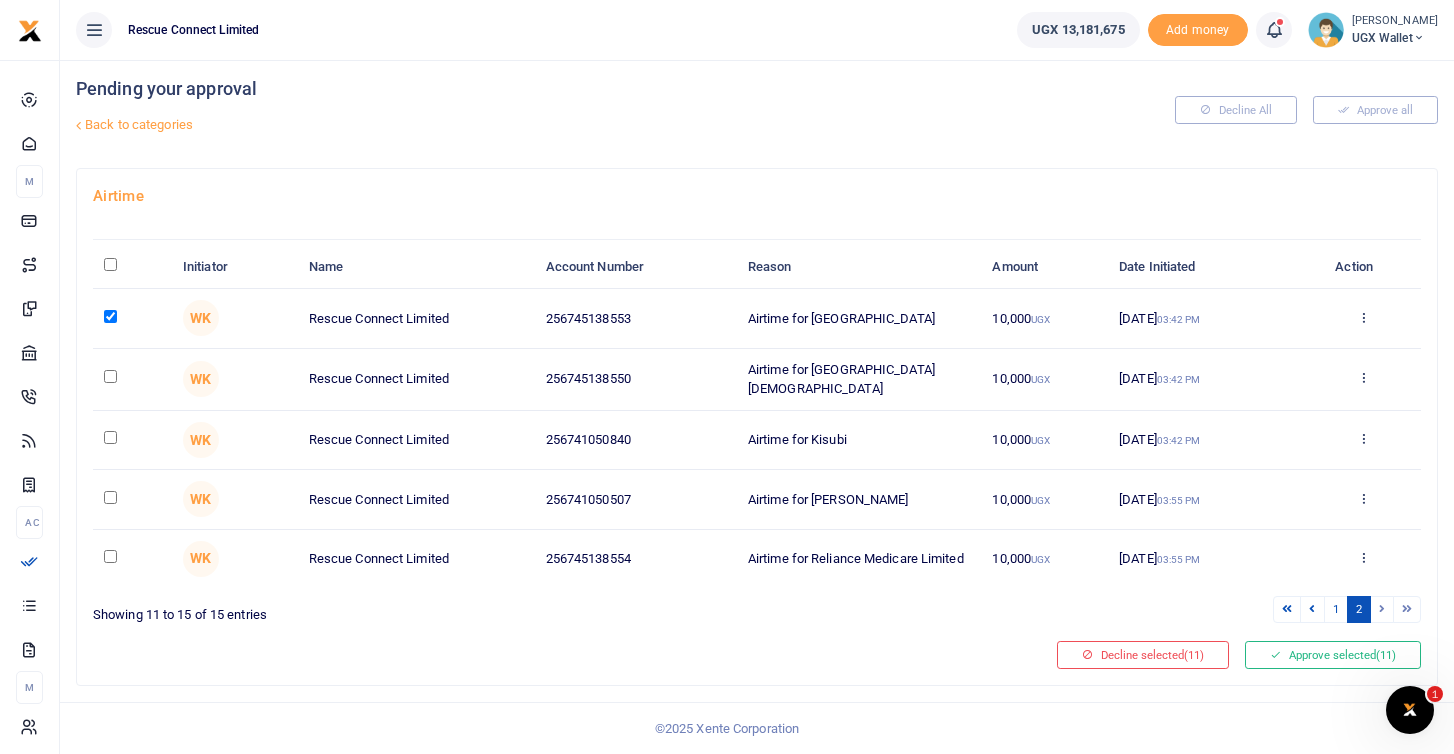 click at bounding box center [110, 376] 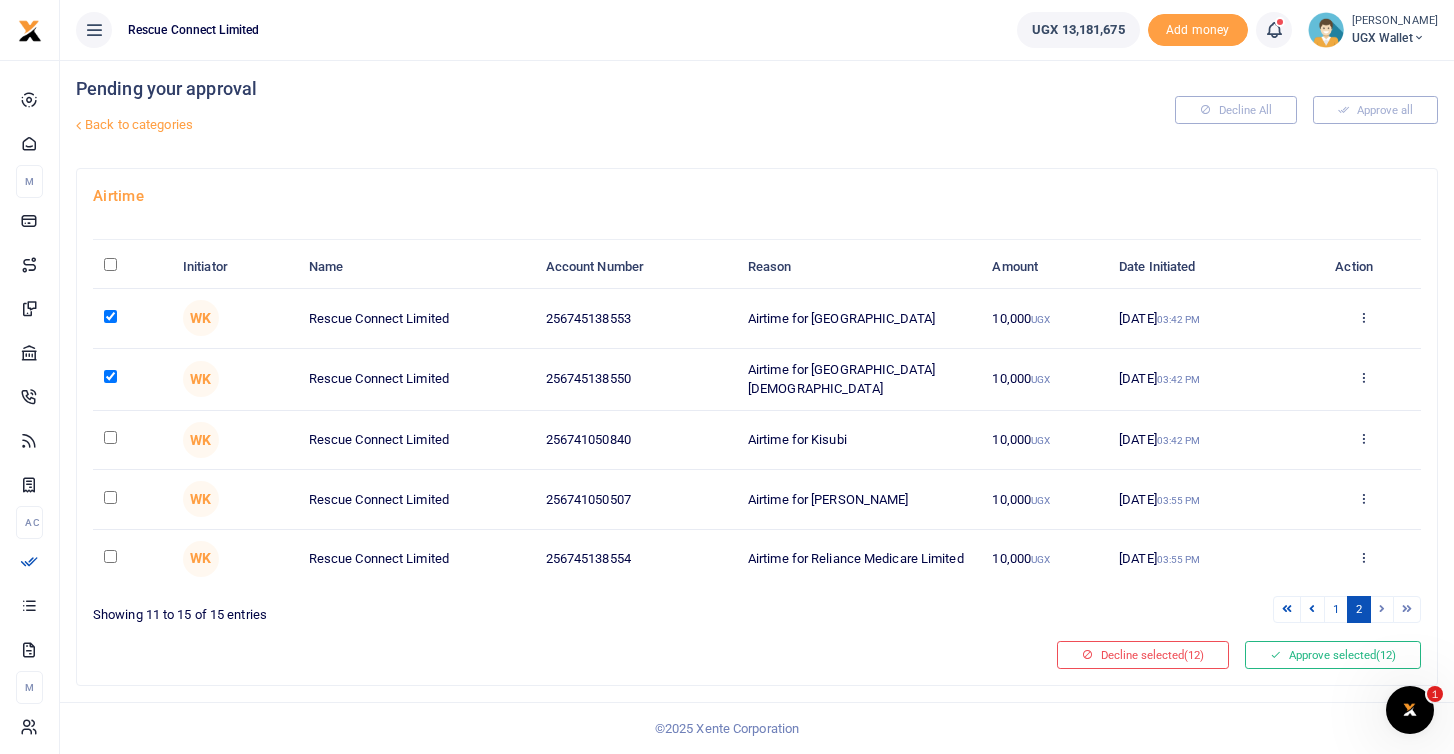 click at bounding box center [110, 437] 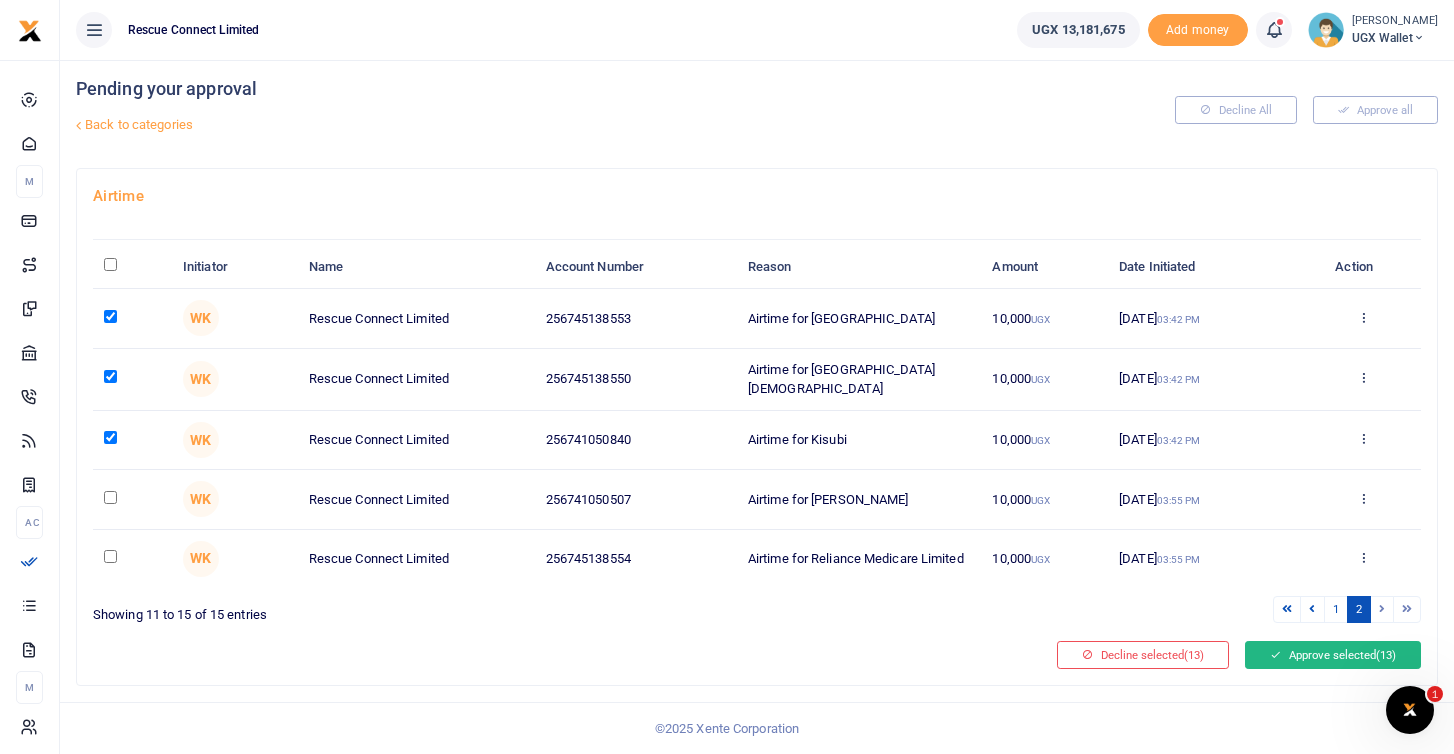 click on "Approve selected  (13)" at bounding box center [1333, 655] 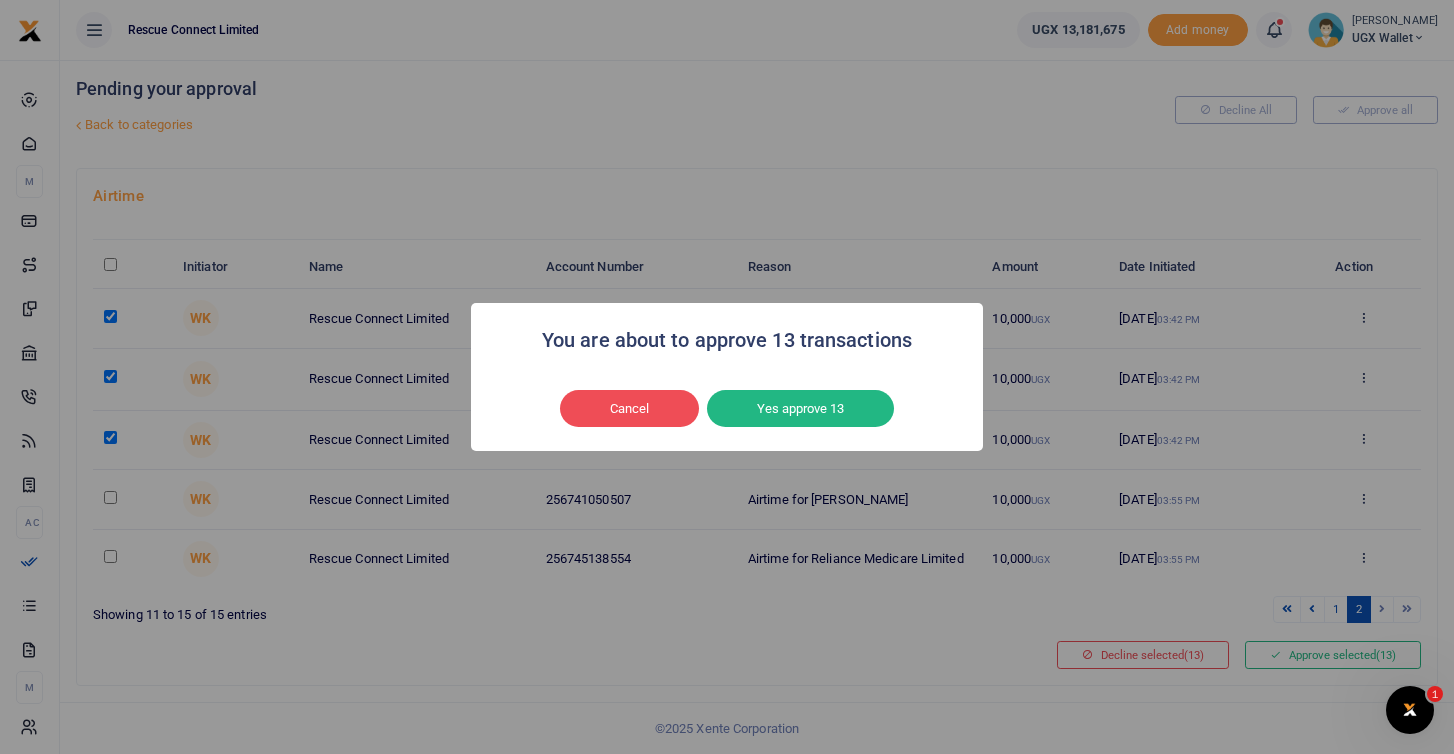 click on "Yes approve 13" at bounding box center (800, 409) 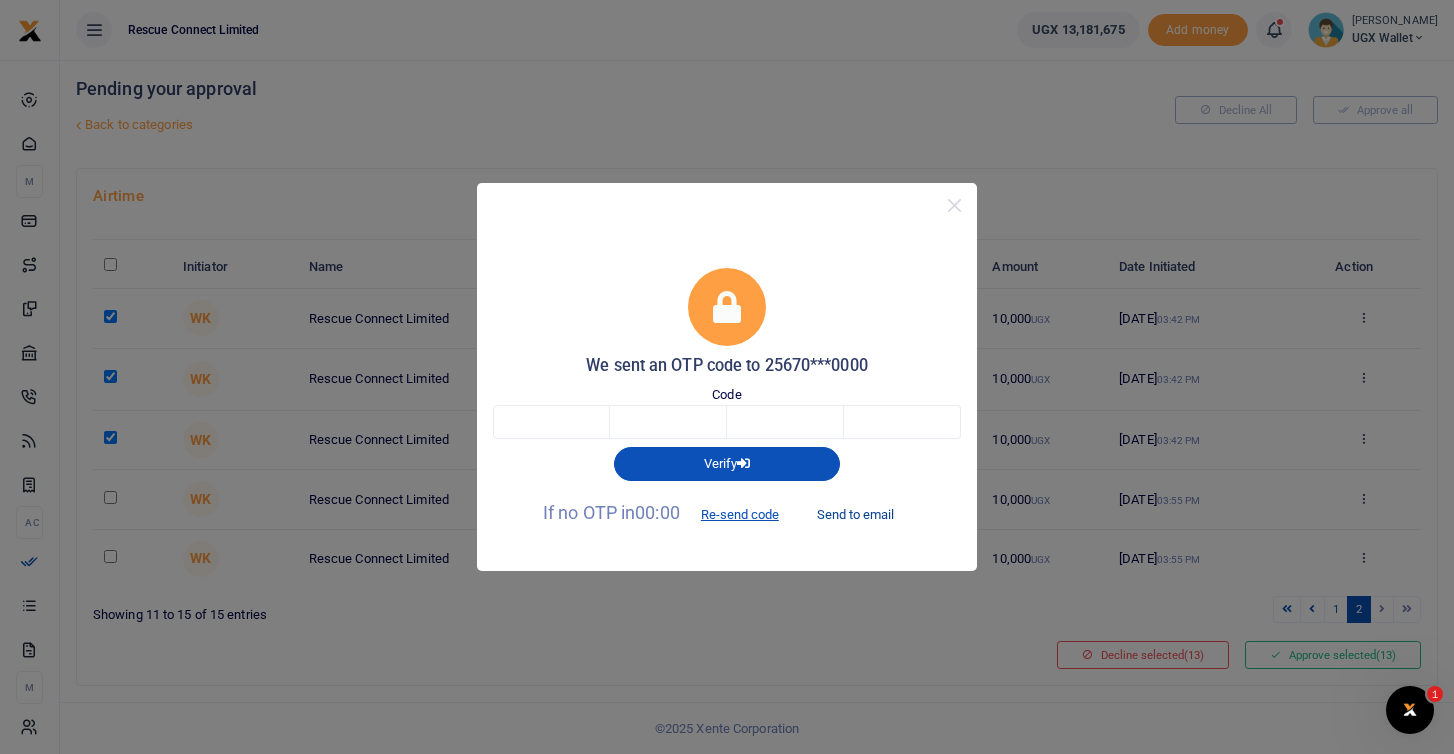 click on "Send to email" at bounding box center [855, 514] 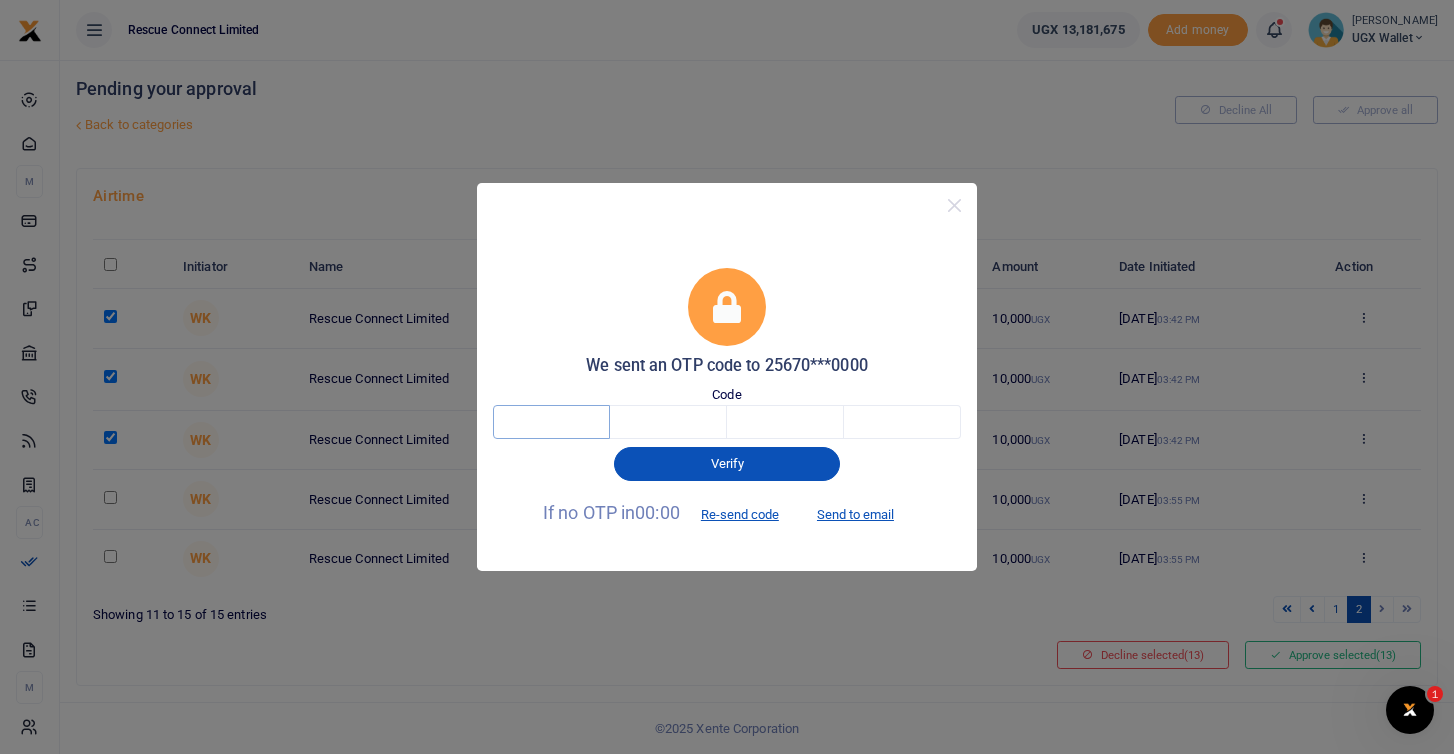 click at bounding box center (551, 422) 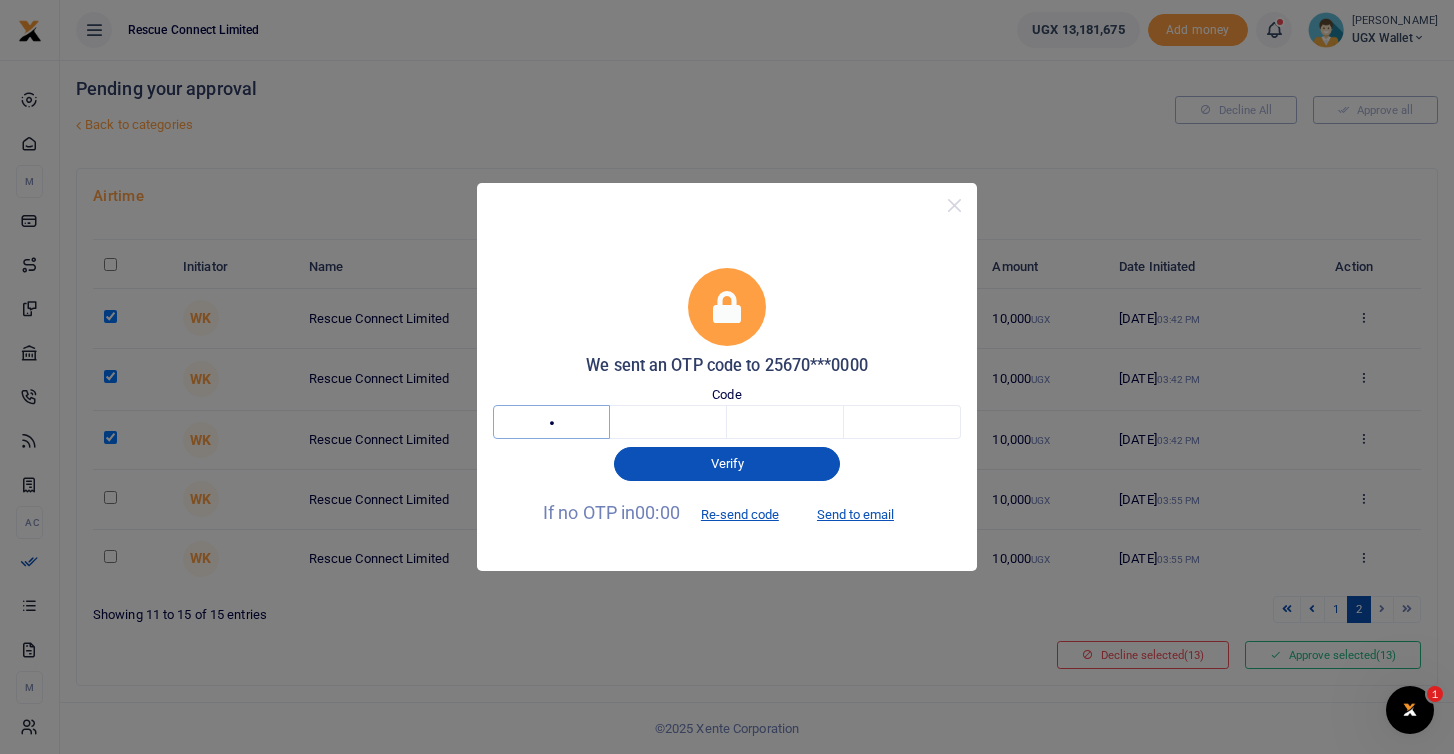 type on "6" 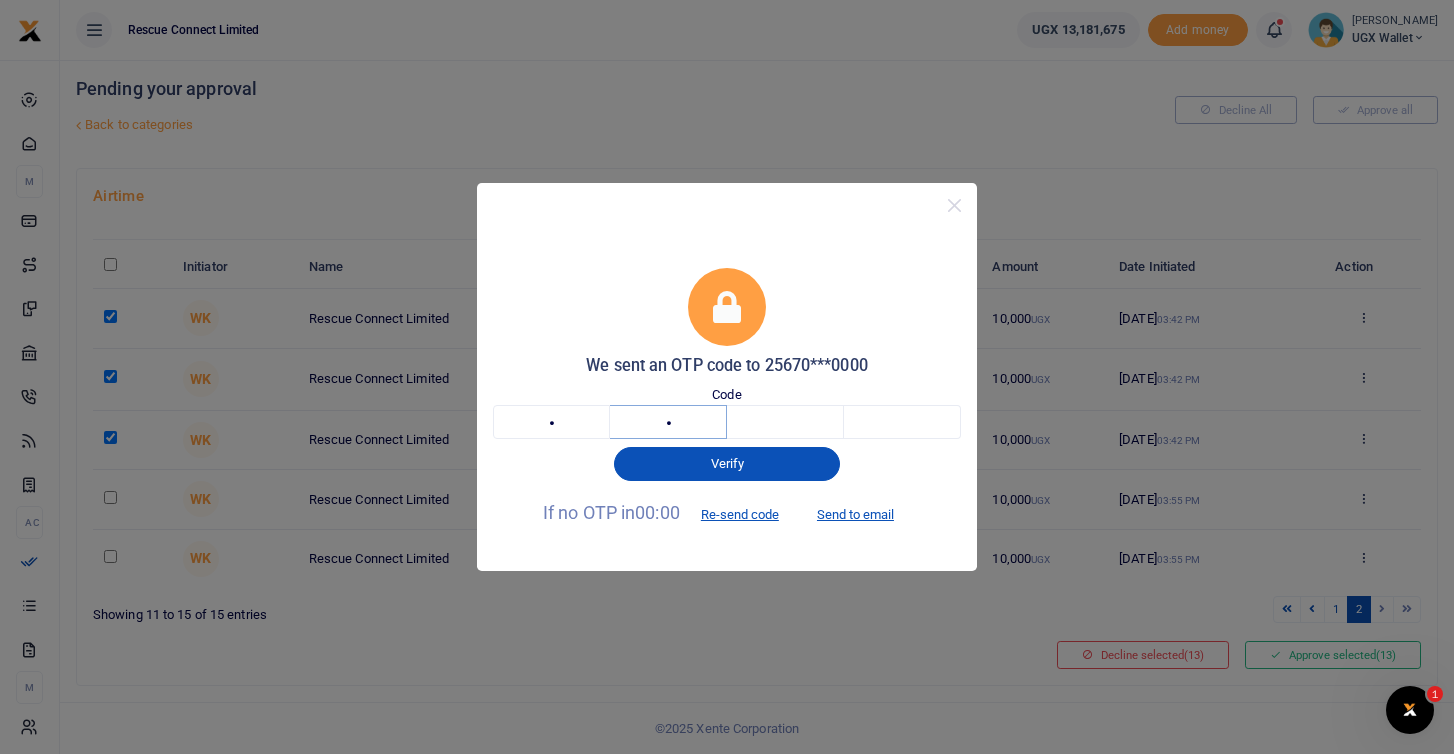 type on "4" 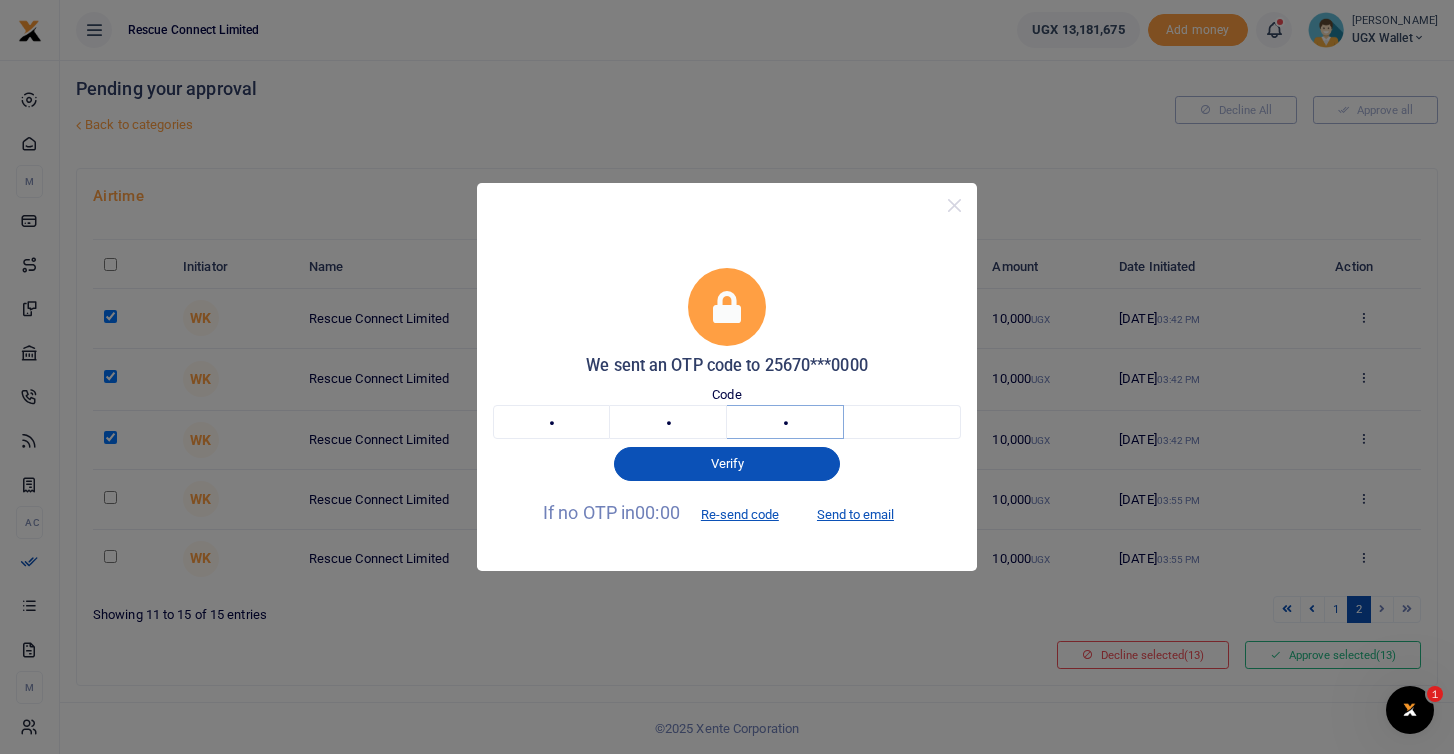 type on "5" 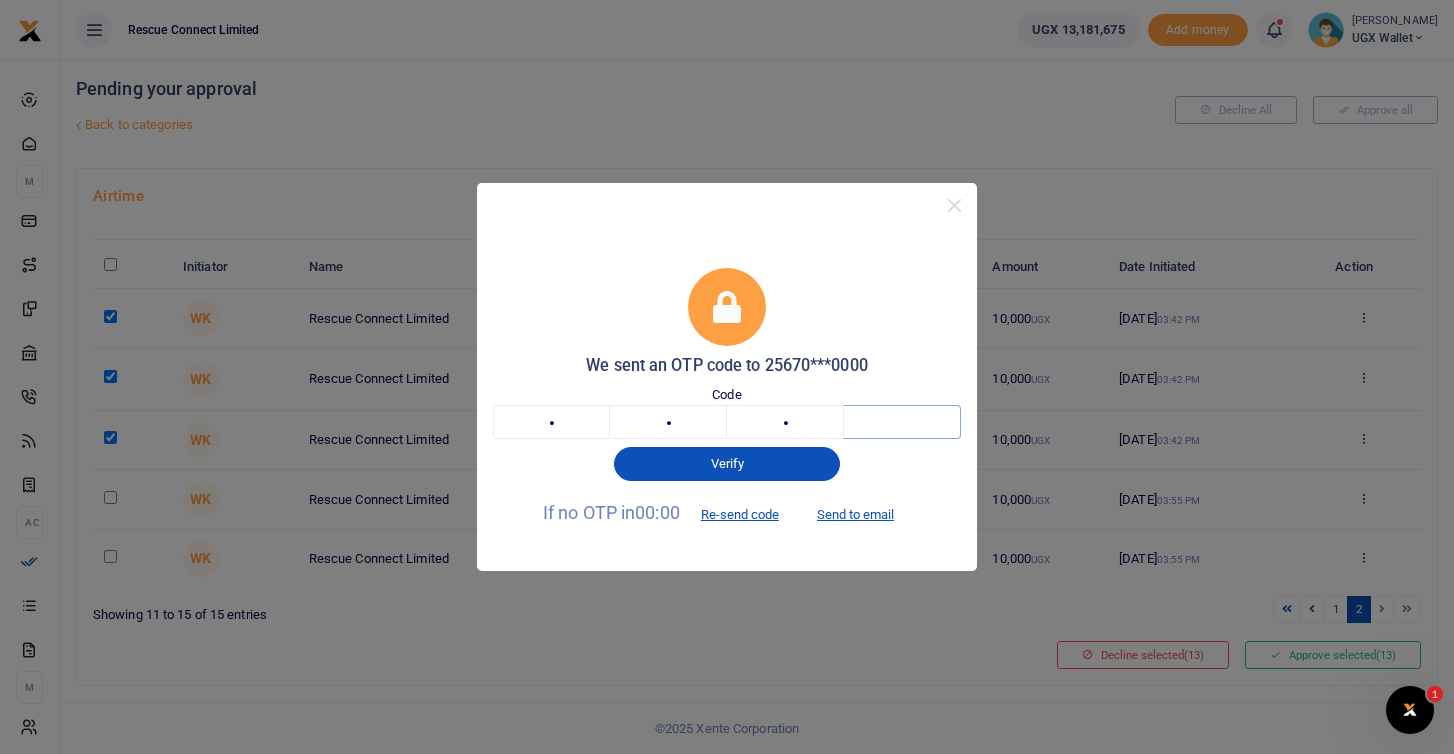 type on "4" 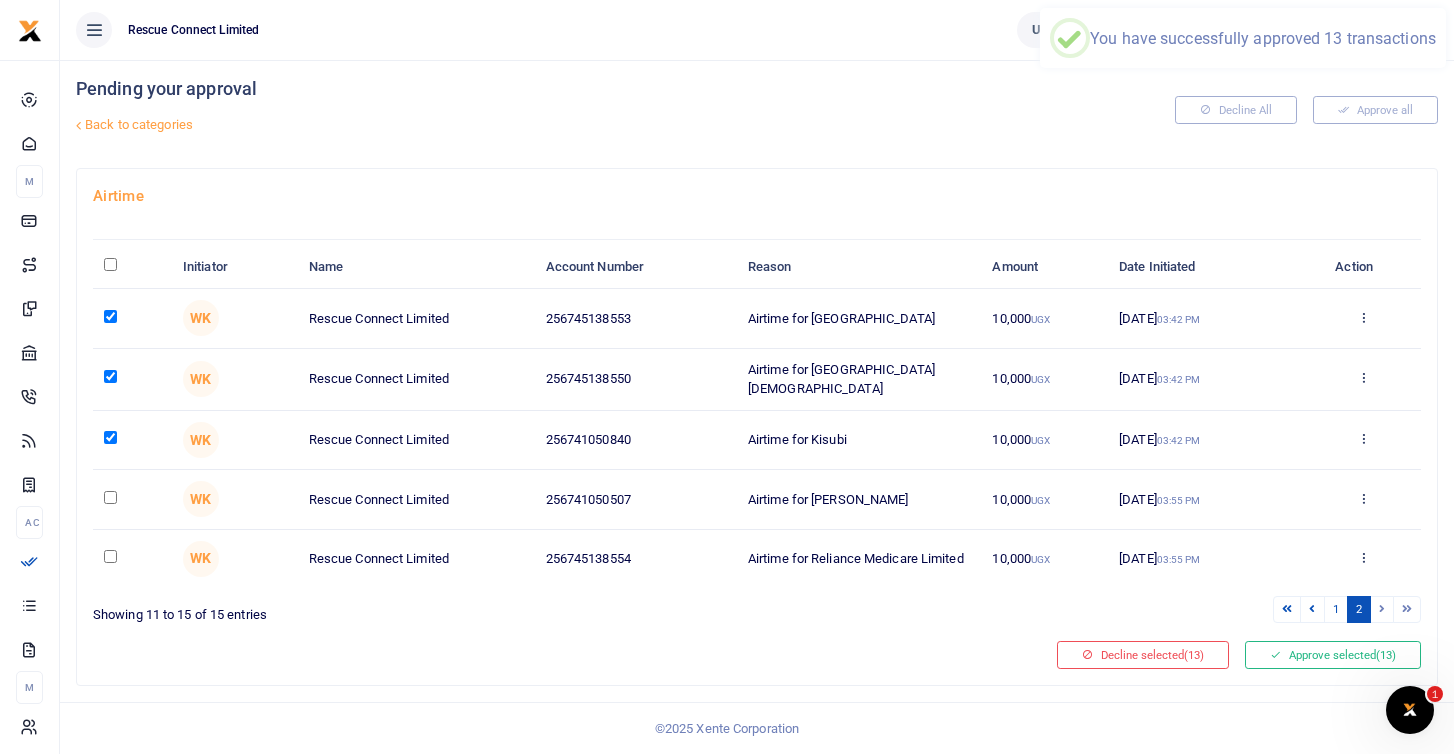 scroll, scrollTop: 10, scrollLeft: 0, axis: vertical 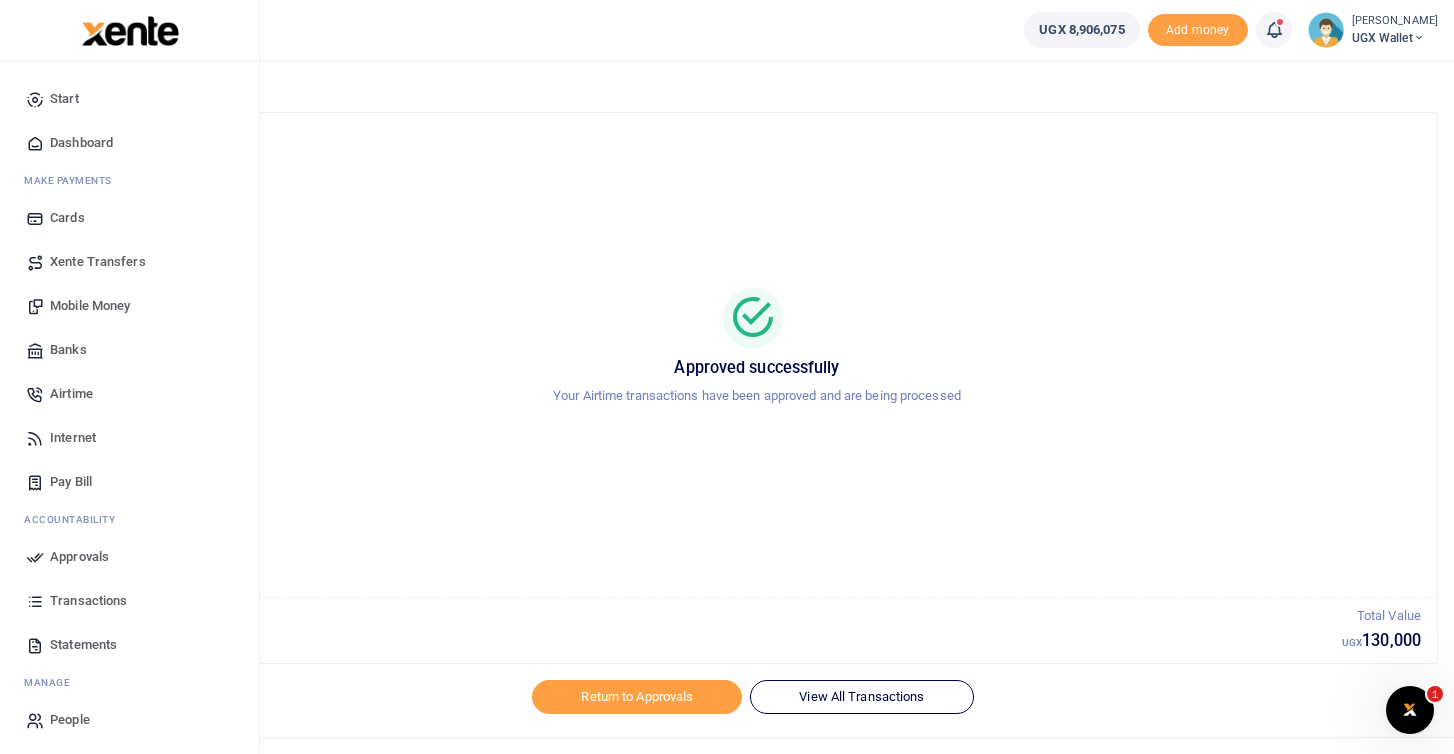 click on "Approvals" at bounding box center [79, 557] 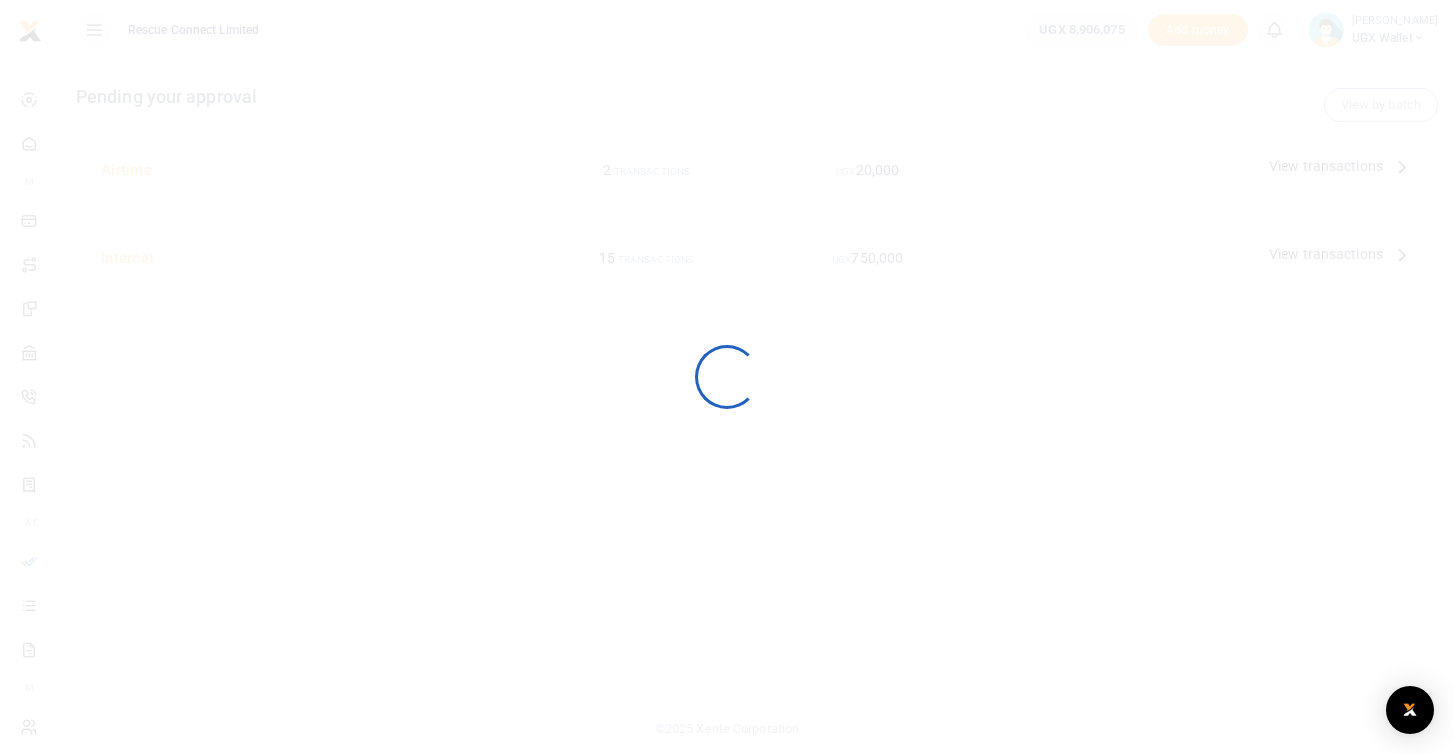 scroll, scrollTop: 0, scrollLeft: 0, axis: both 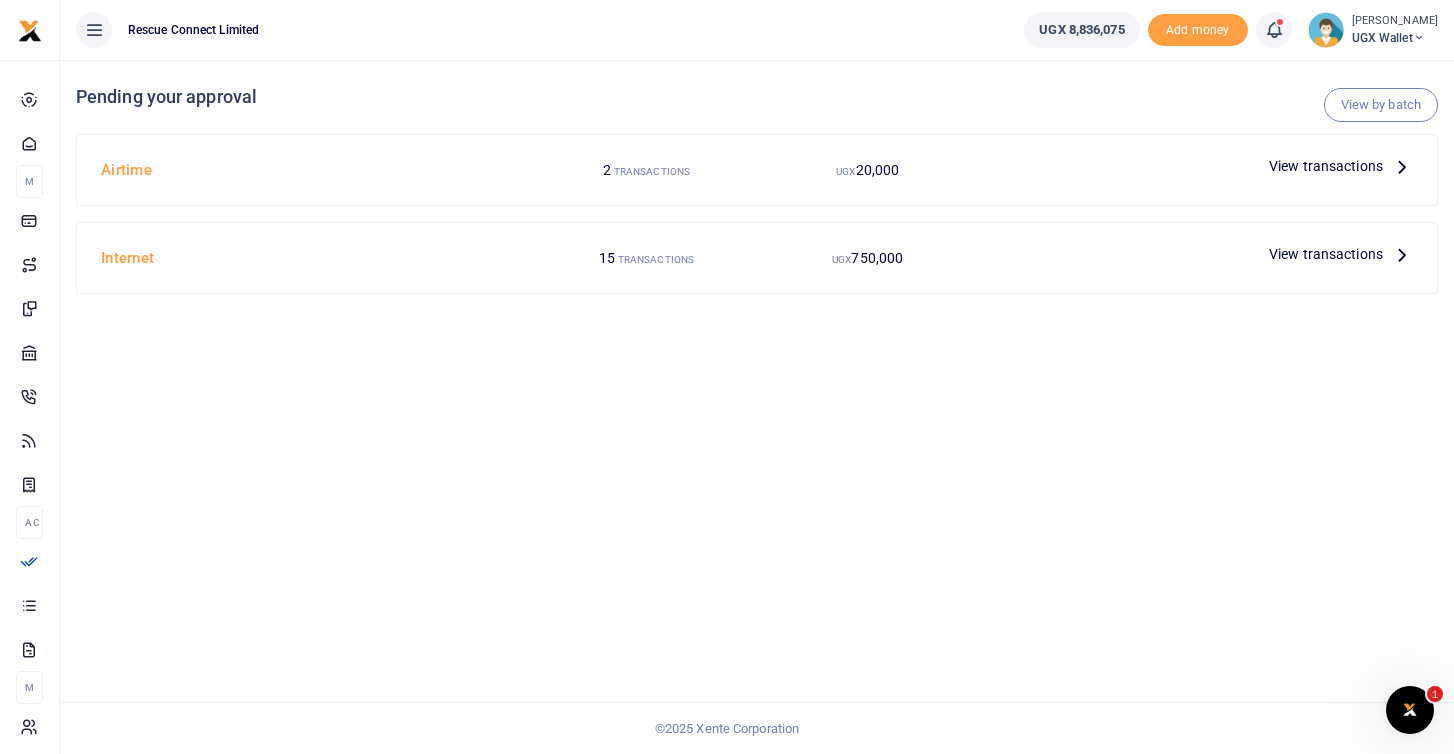 click on "Airtime" at bounding box center [314, 170] 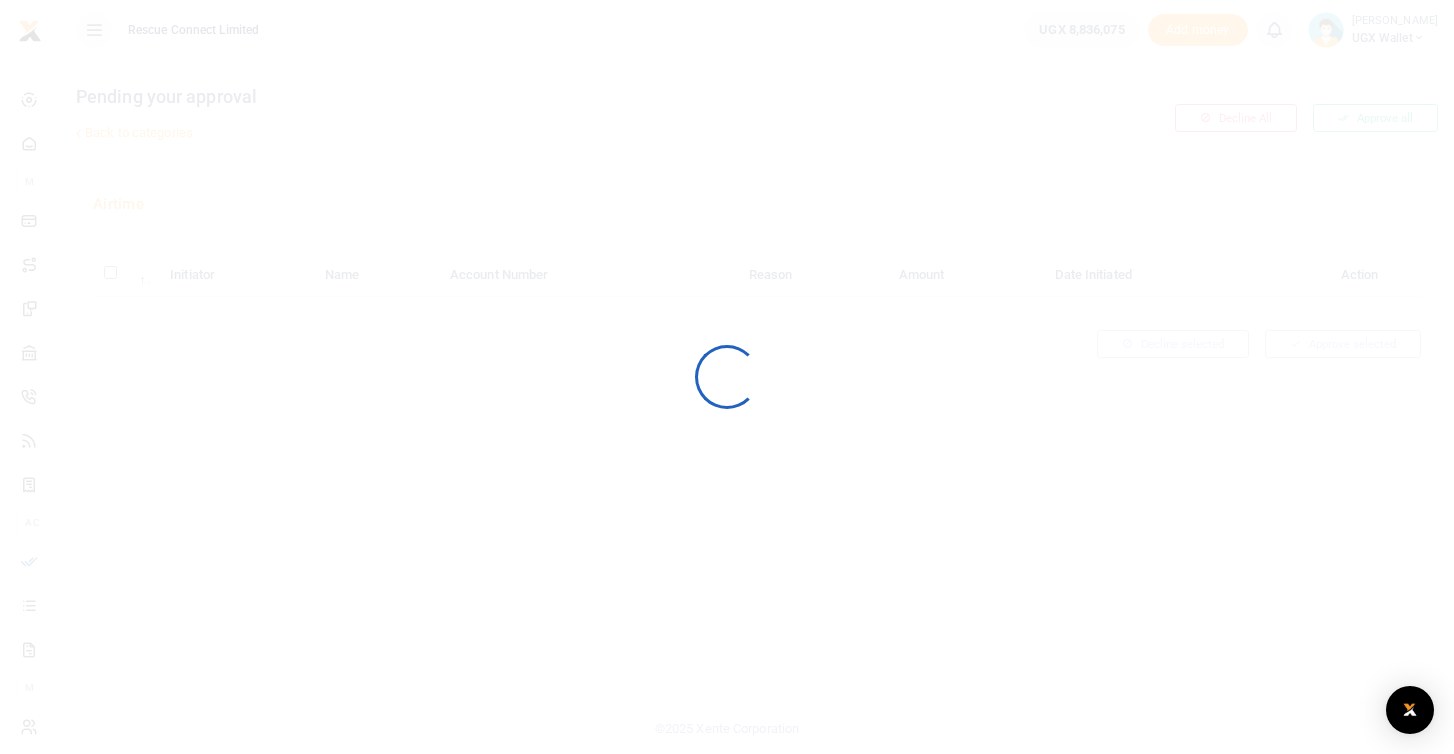 scroll, scrollTop: 0, scrollLeft: 0, axis: both 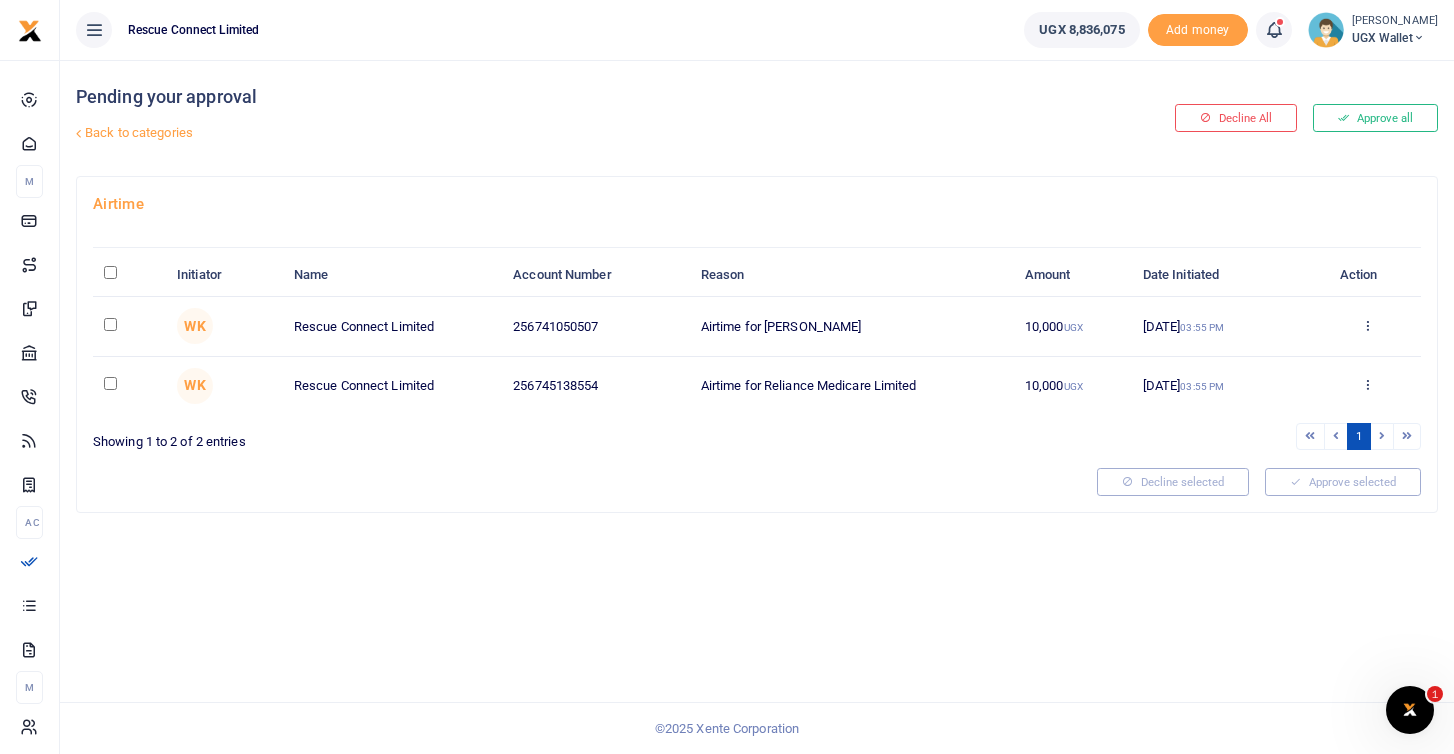 click at bounding box center (110, 272) 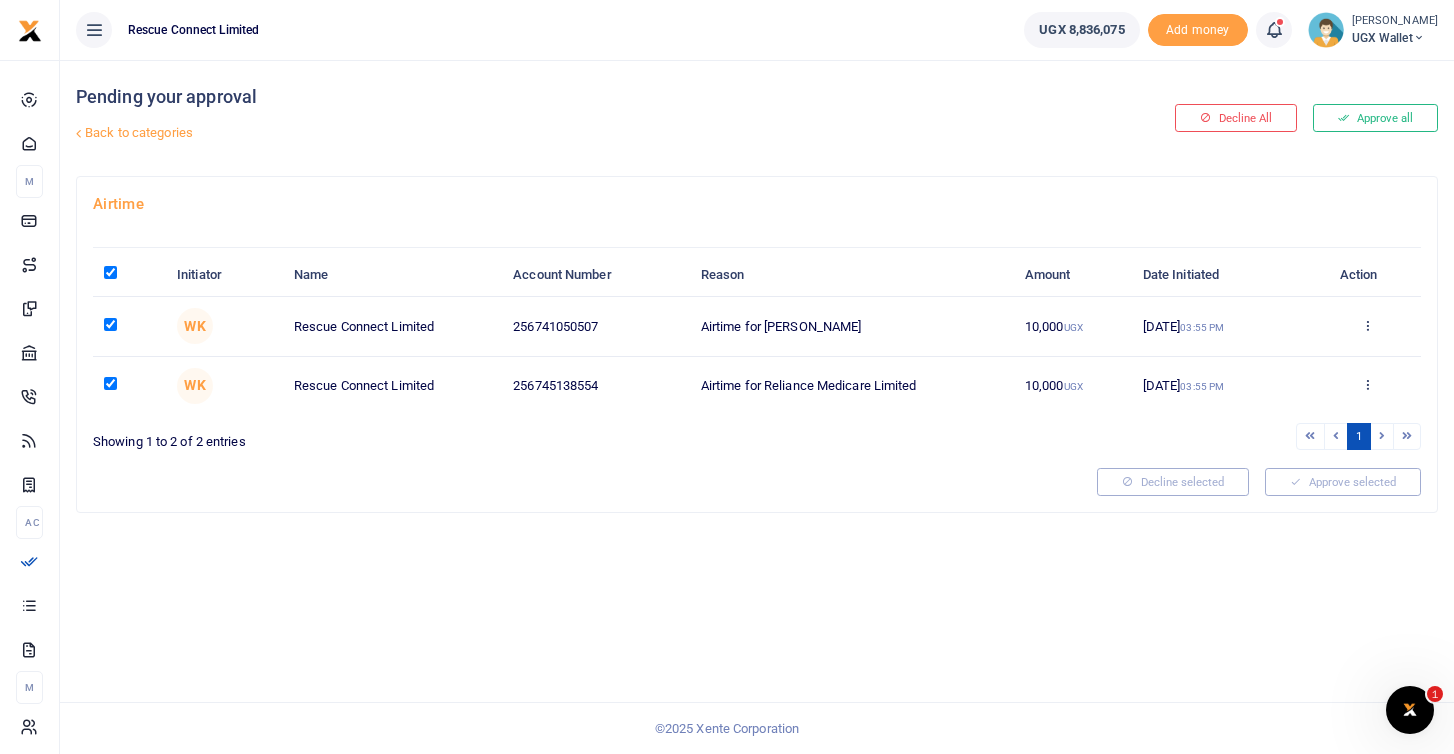 checkbox on "true" 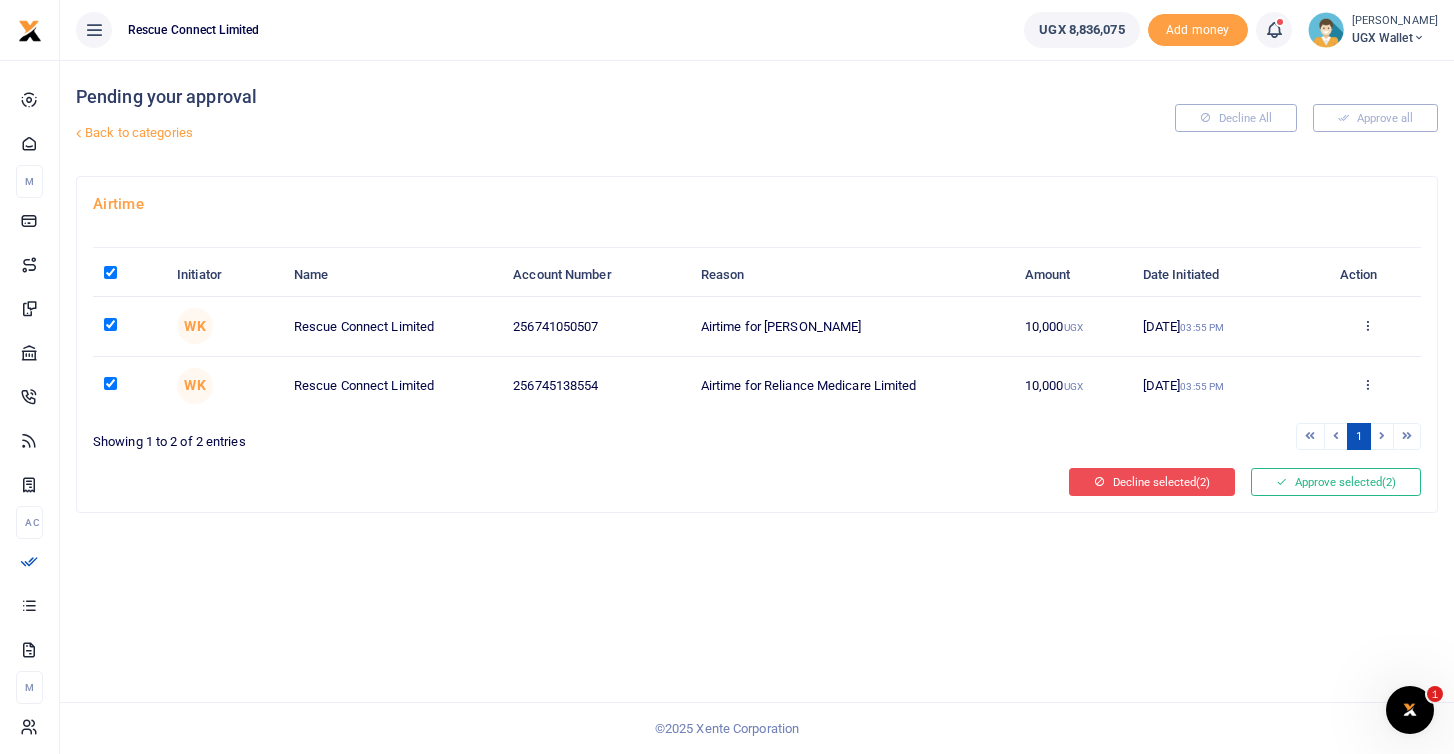 click on "Decline selected  (2)" at bounding box center (1152, 482) 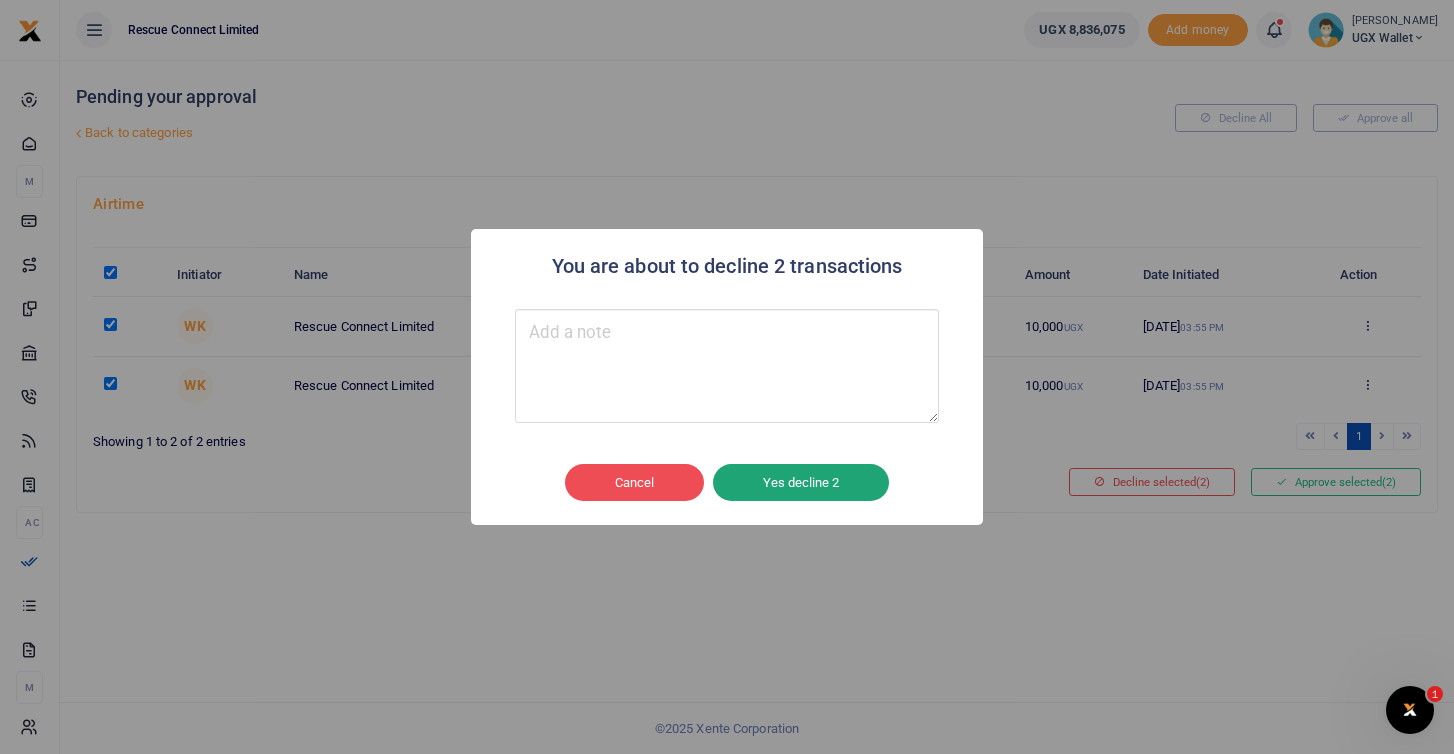 click on "Yes decline 2" at bounding box center [801, 483] 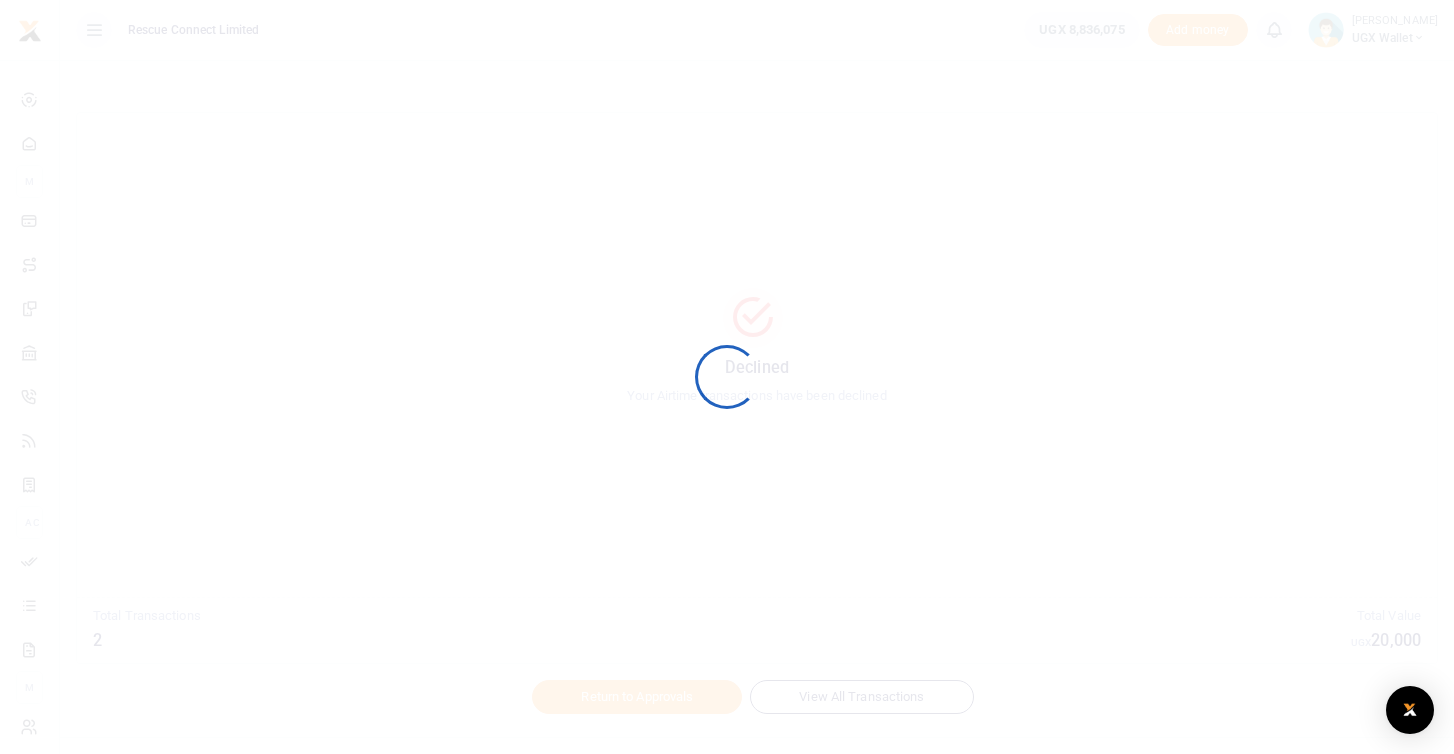 scroll, scrollTop: 0, scrollLeft: 0, axis: both 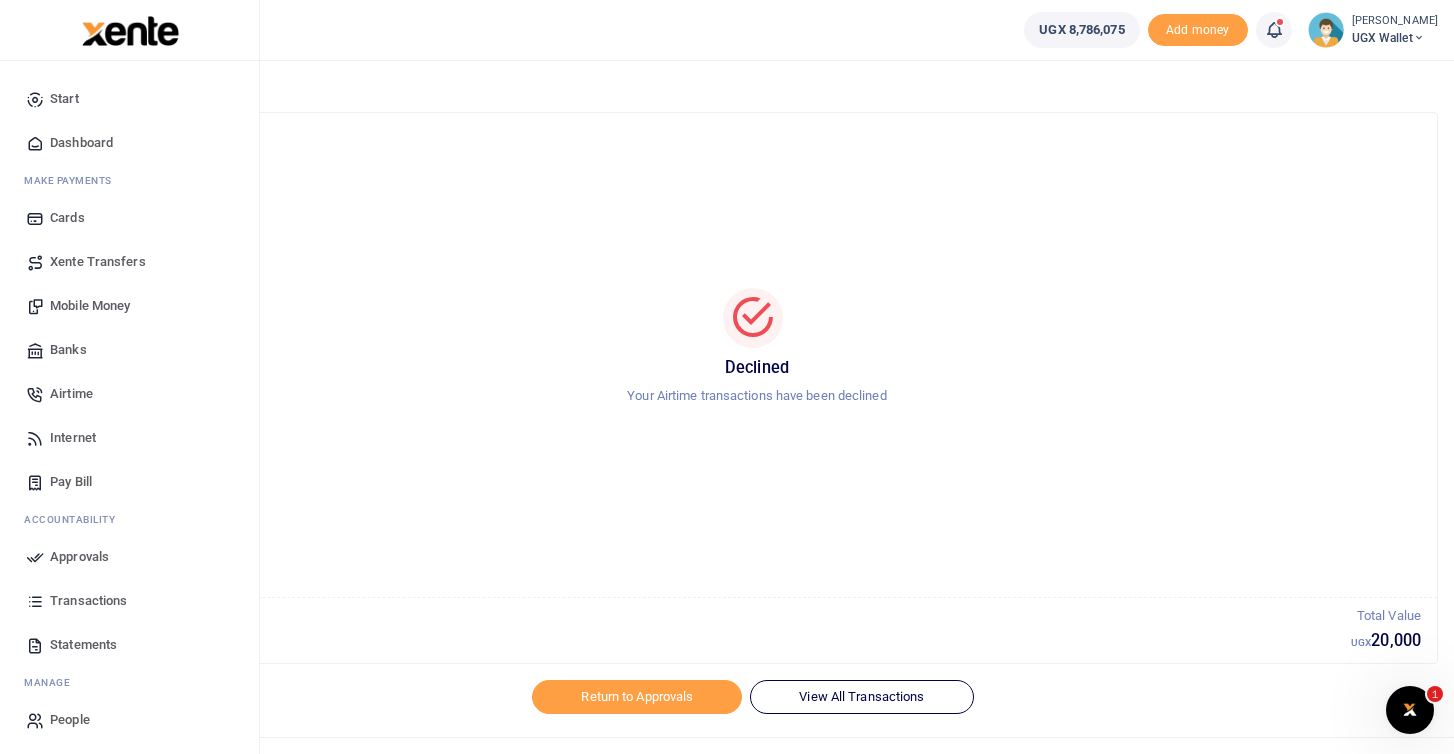 click on "Approvals" at bounding box center [79, 557] 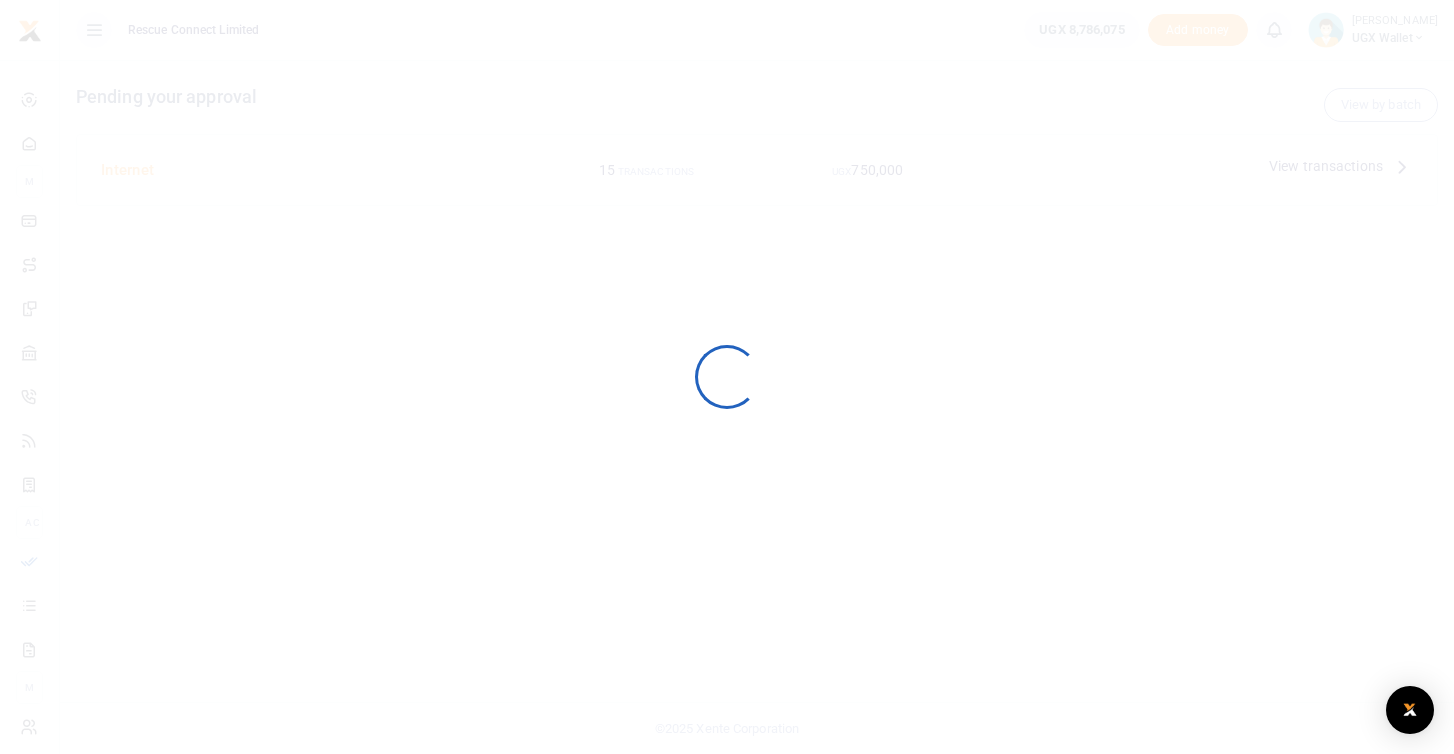 scroll, scrollTop: 0, scrollLeft: 0, axis: both 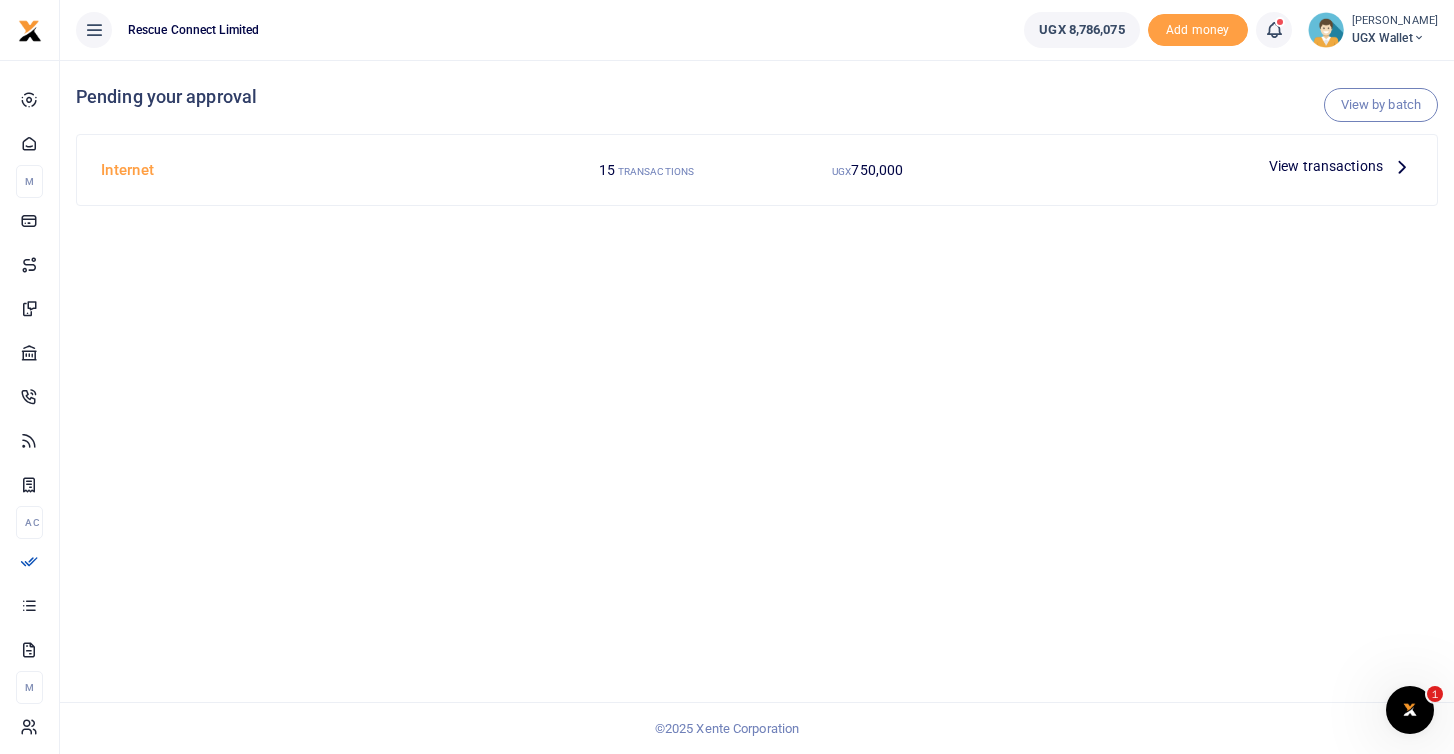 click at bounding box center (1402, 166) 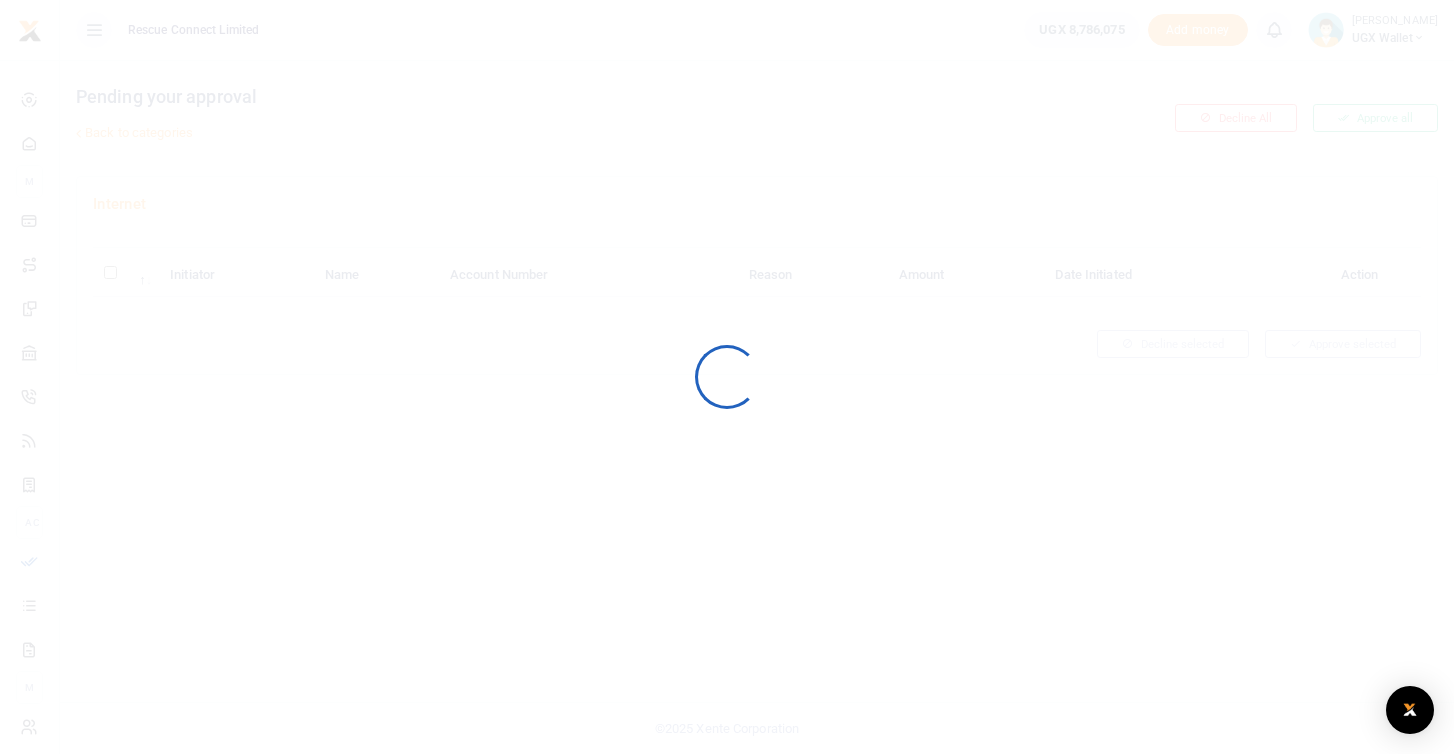 scroll, scrollTop: 0, scrollLeft: 0, axis: both 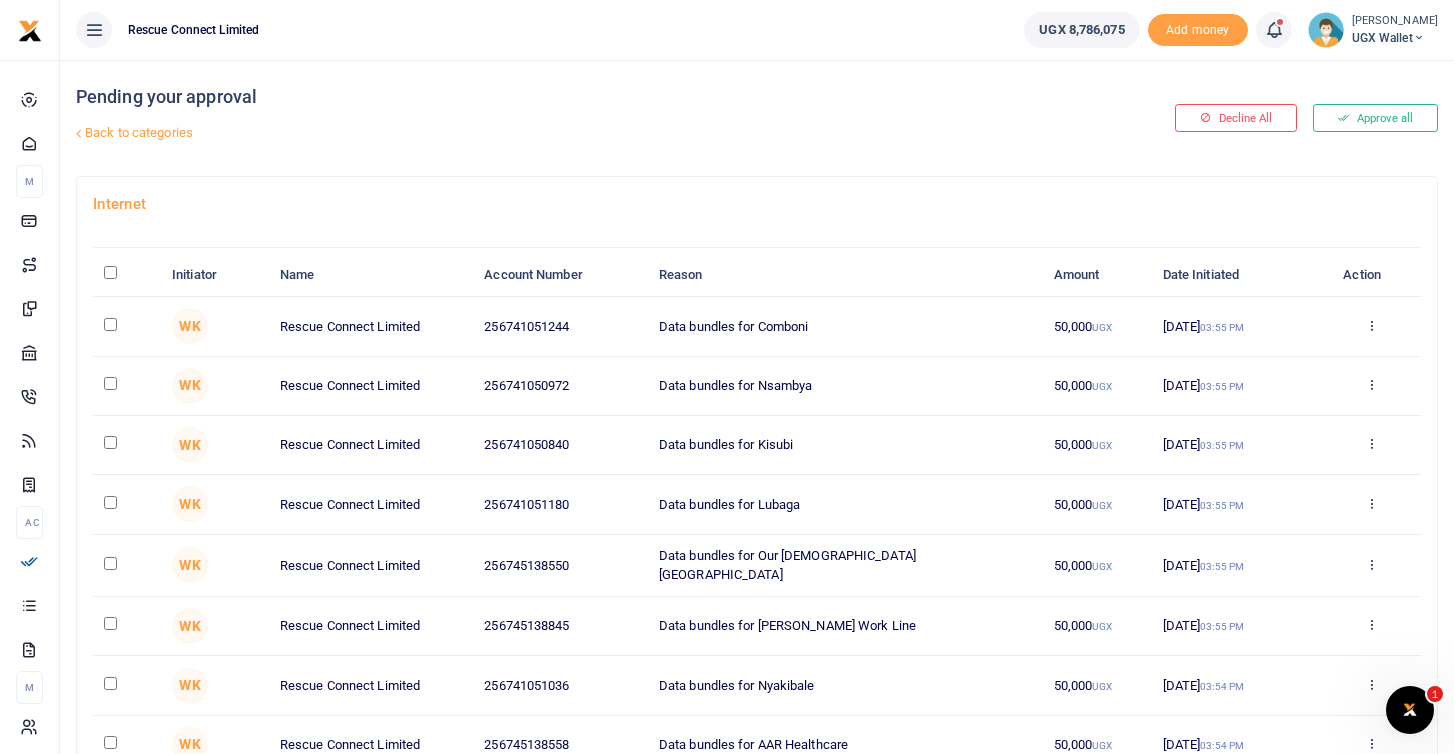 click at bounding box center (127, 275) 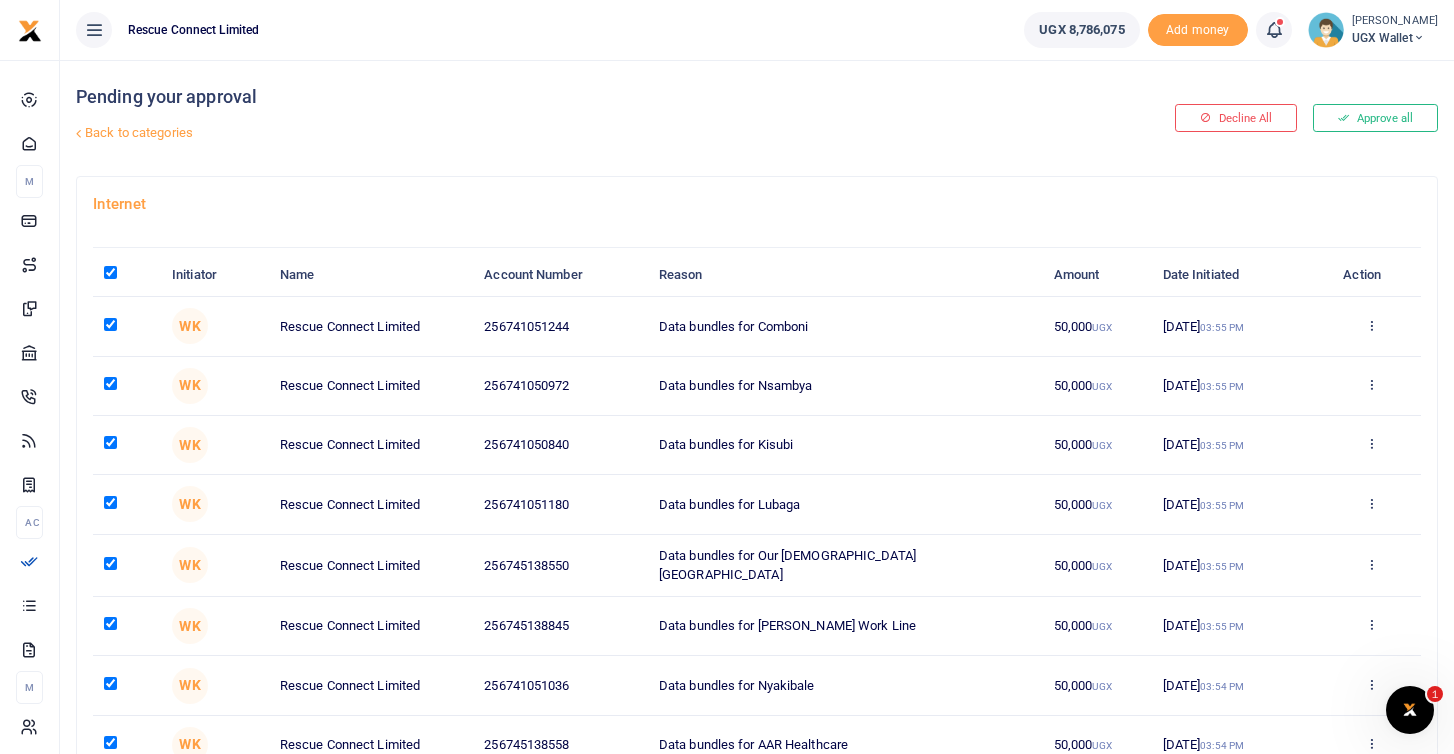 checkbox on "true" 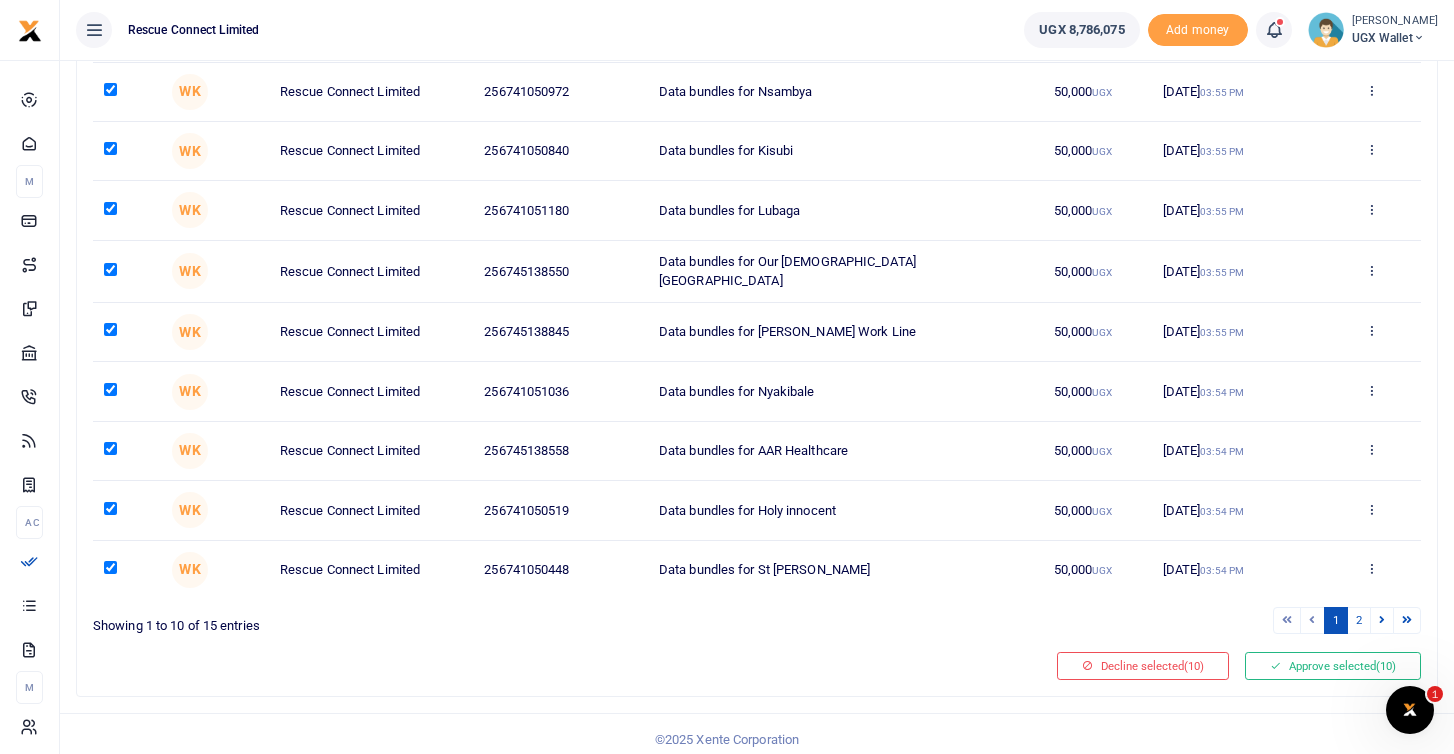 scroll, scrollTop: 291, scrollLeft: 0, axis: vertical 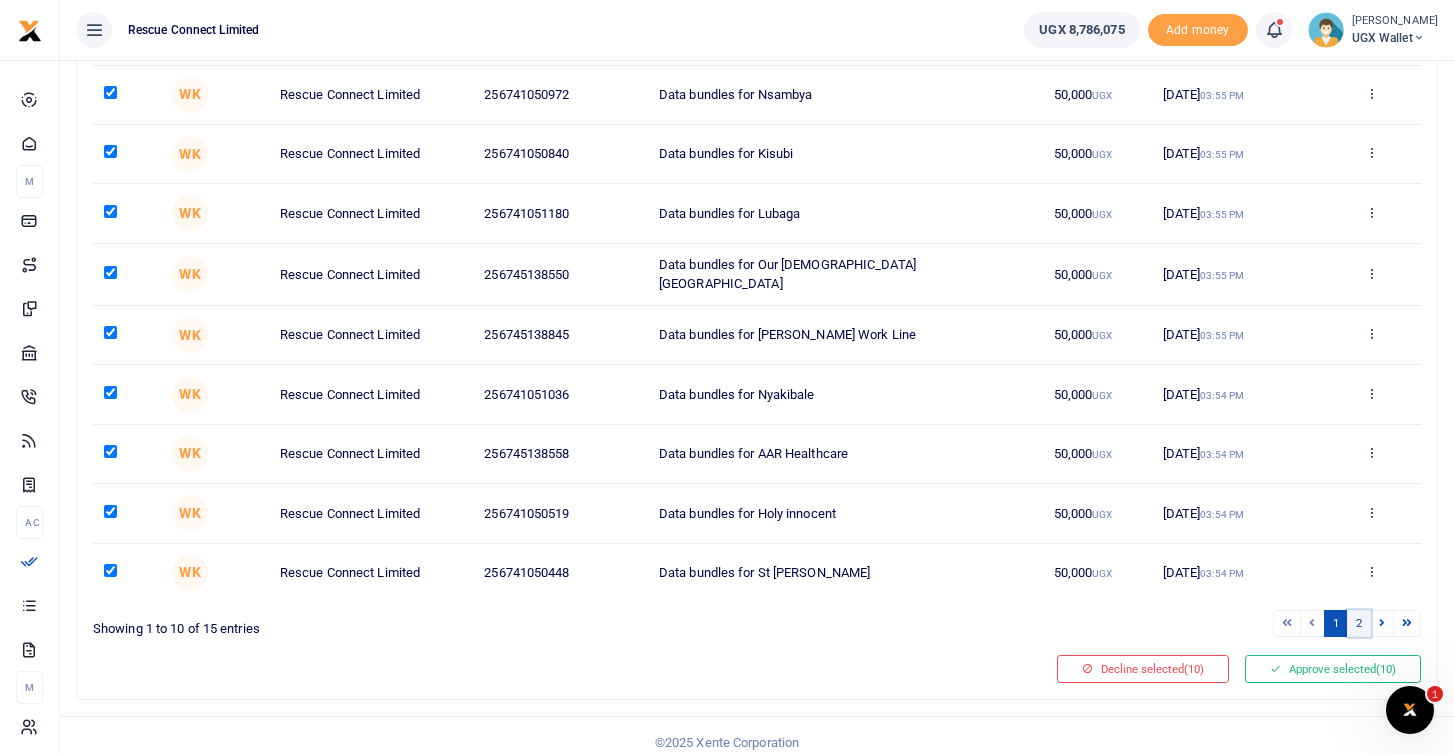 click on "2" at bounding box center (1359, 623) 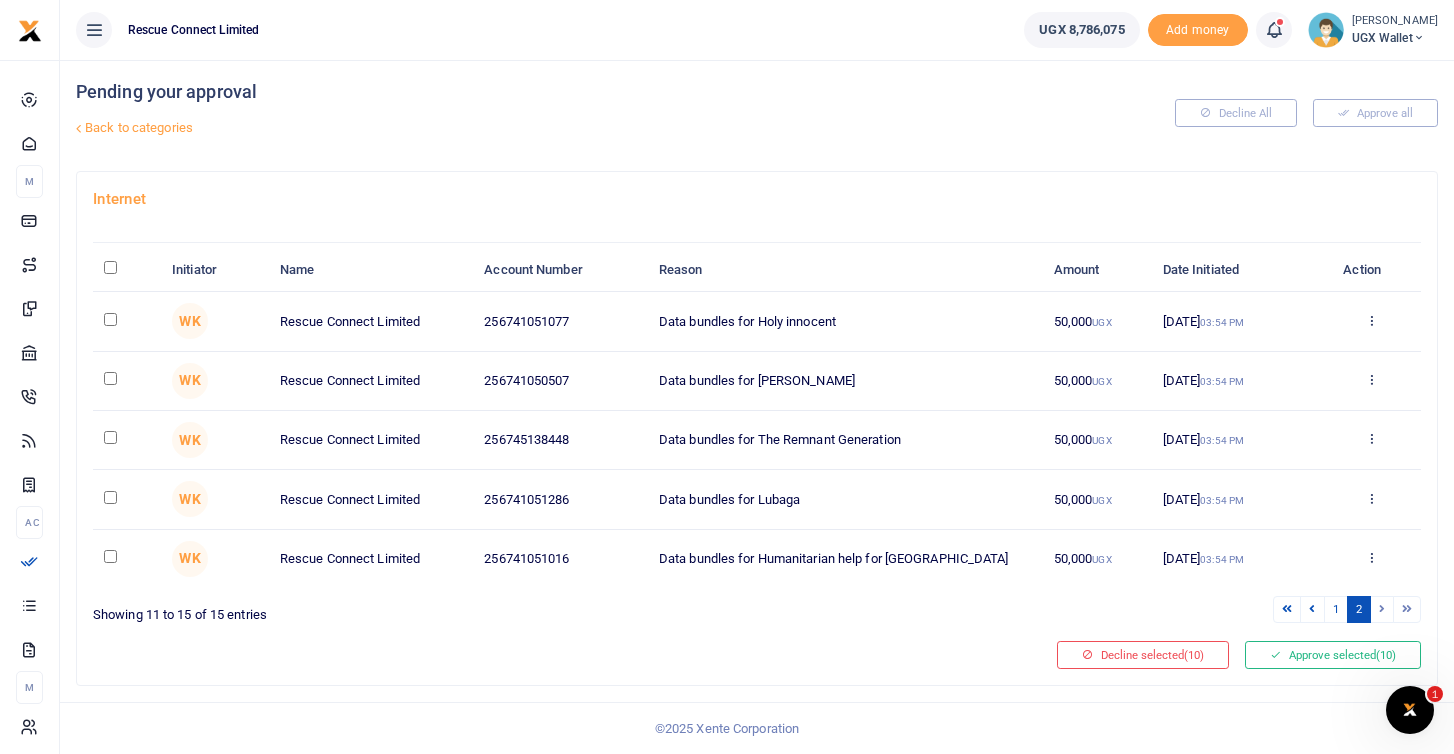 scroll, scrollTop: 5, scrollLeft: 0, axis: vertical 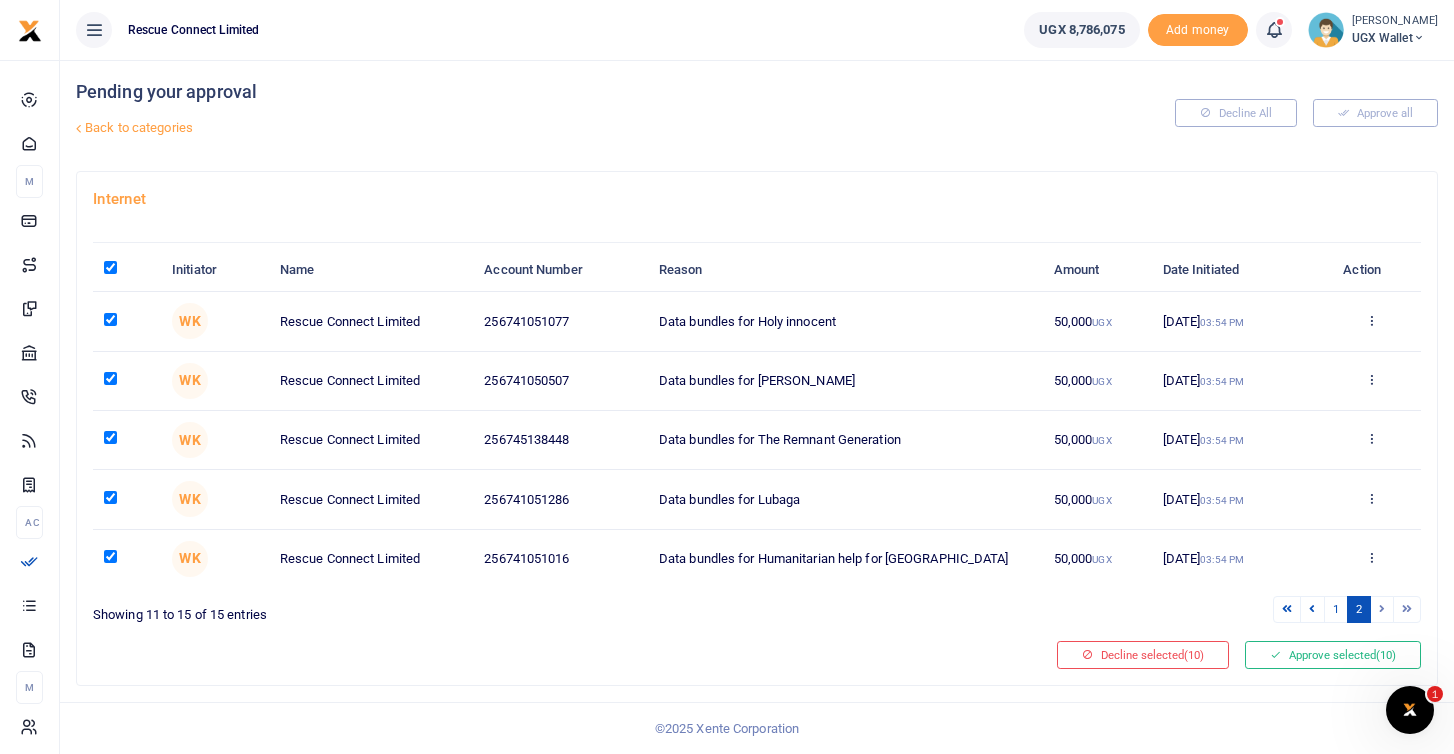 checkbox on "true" 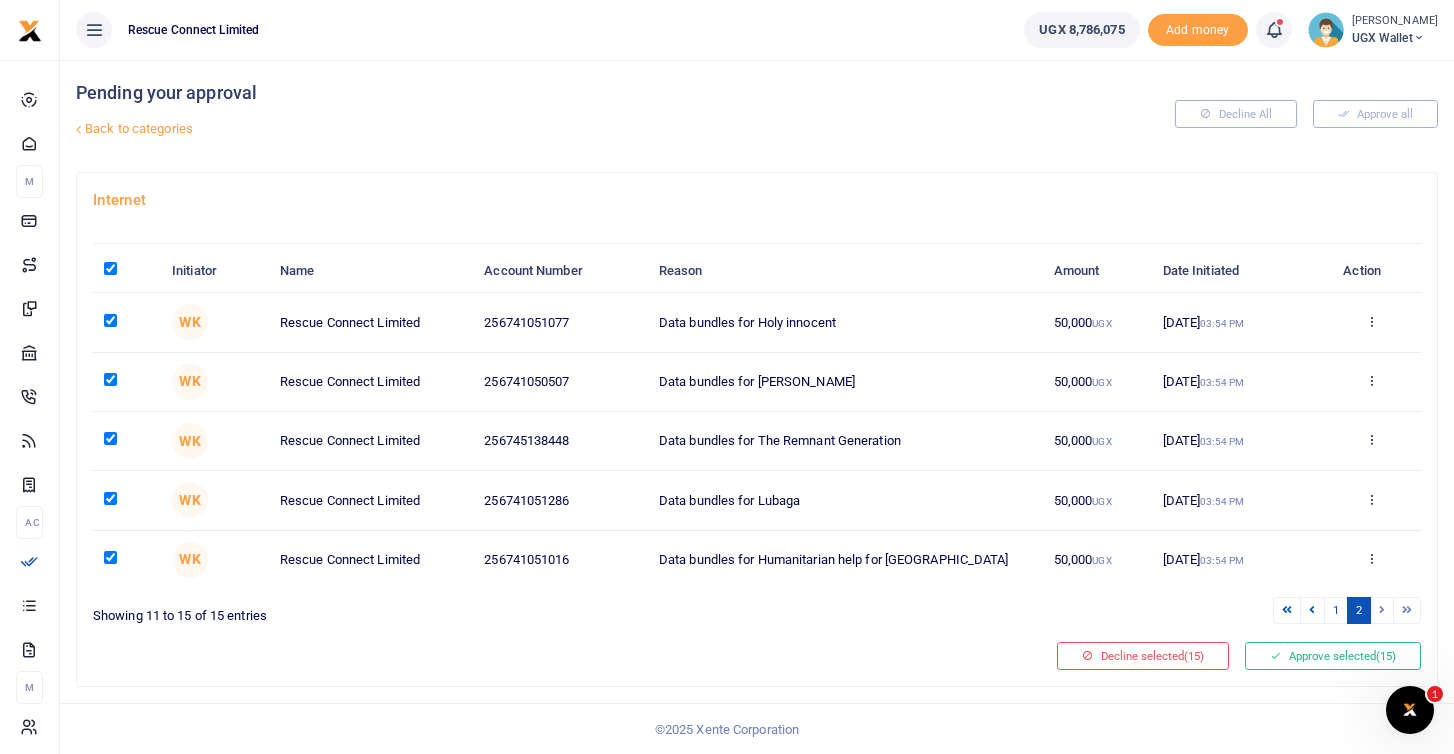scroll, scrollTop: 5, scrollLeft: 0, axis: vertical 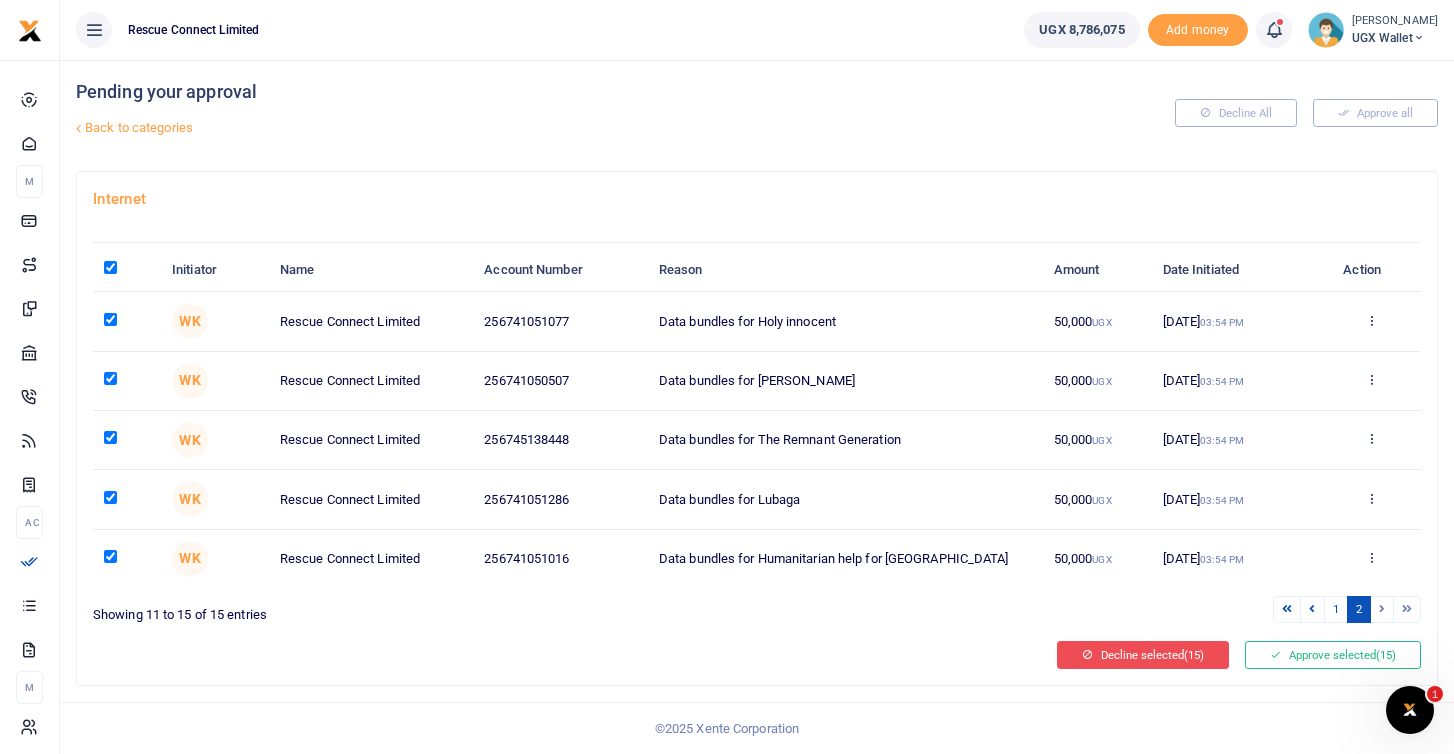 click on "Decline selected  (15)" at bounding box center [1143, 655] 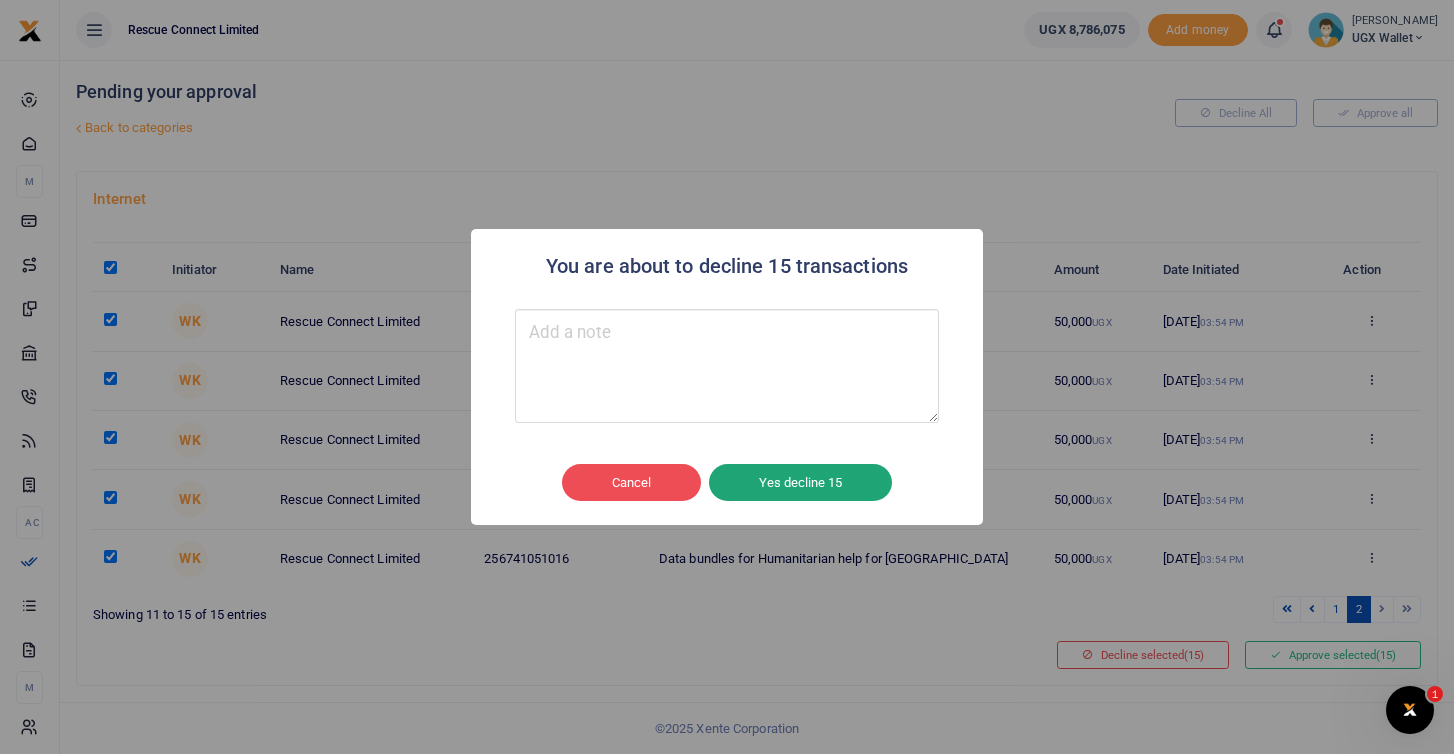 click on "Yes decline 15" at bounding box center (800, 483) 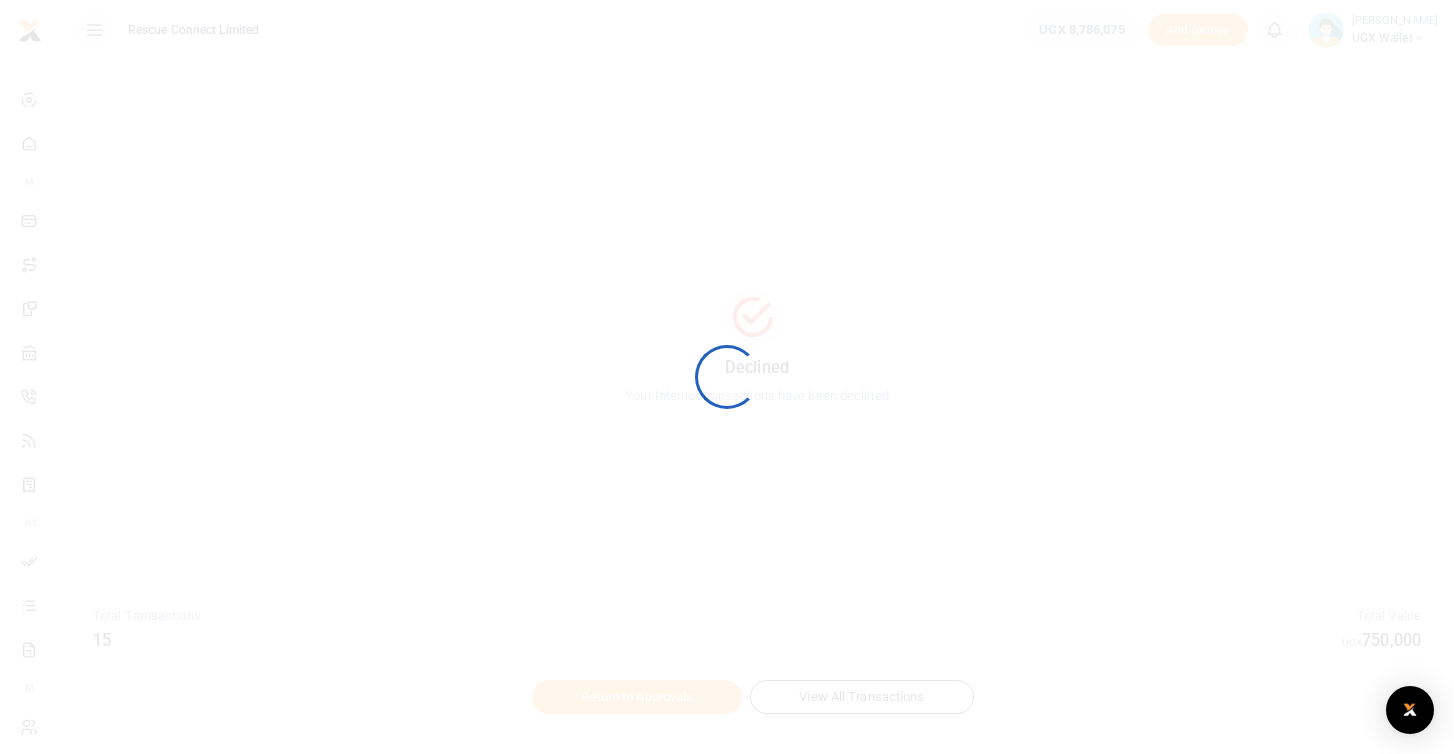 scroll, scrollTop: 0, scrollLeft: 0, axis: both 